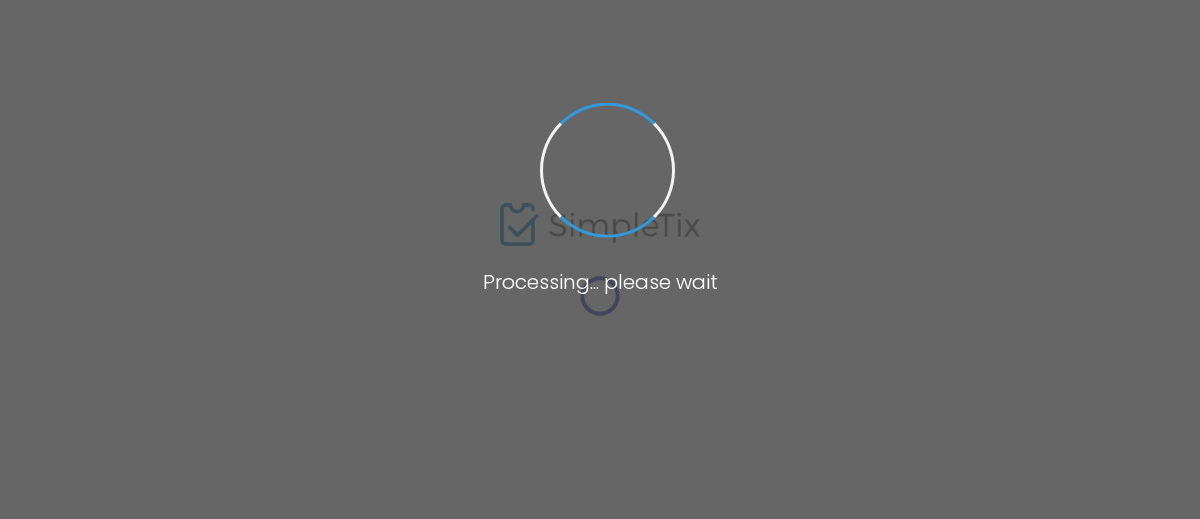 scroll, scrollTop: 0, scrollLeft: 0, axis: both 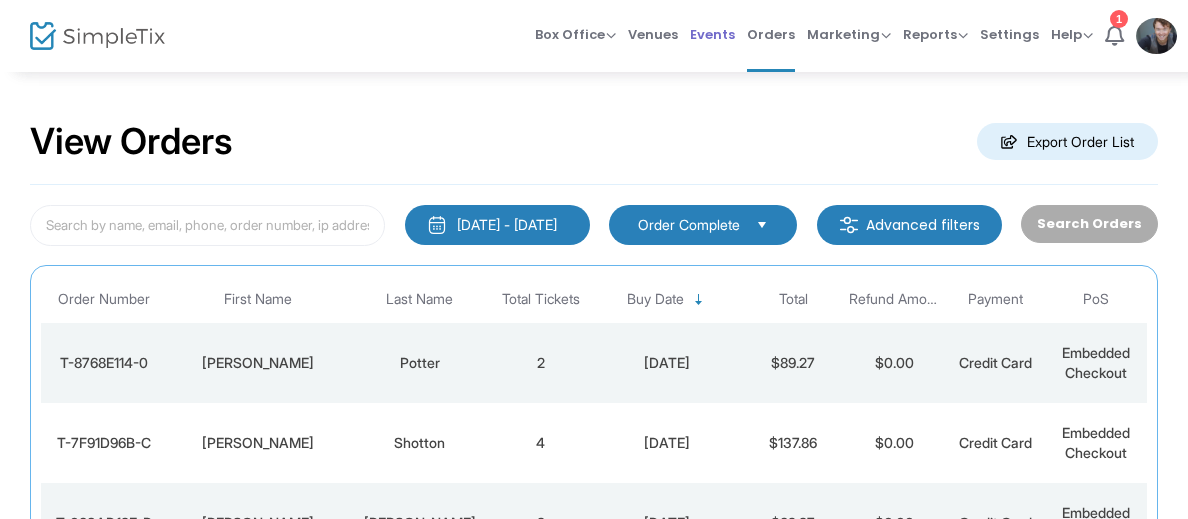 click on "Events" at bounding box center (712, 34) 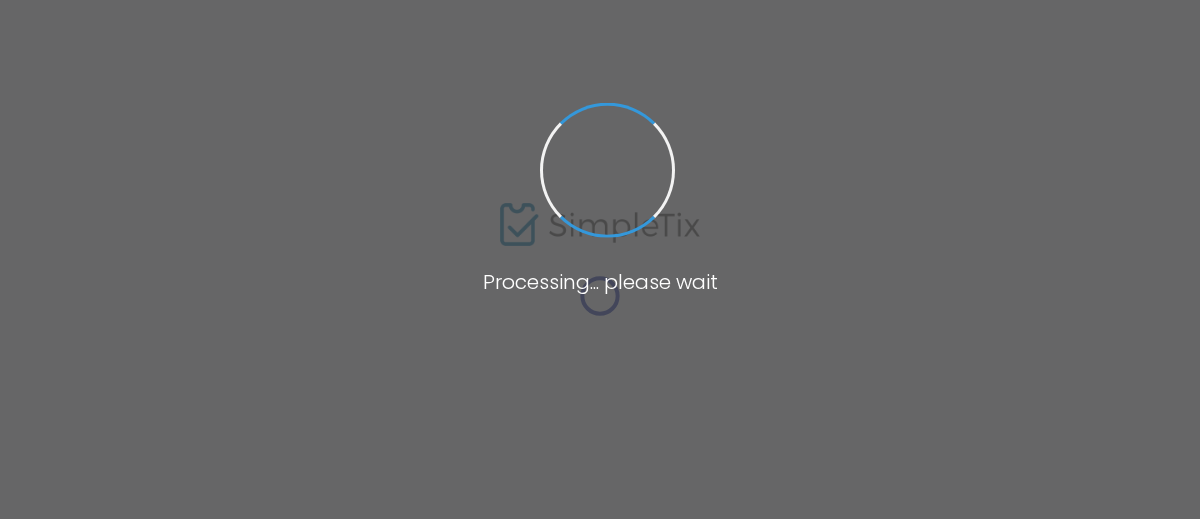scroll, scrollTop: 0, scrollLeft: 0, axis: both 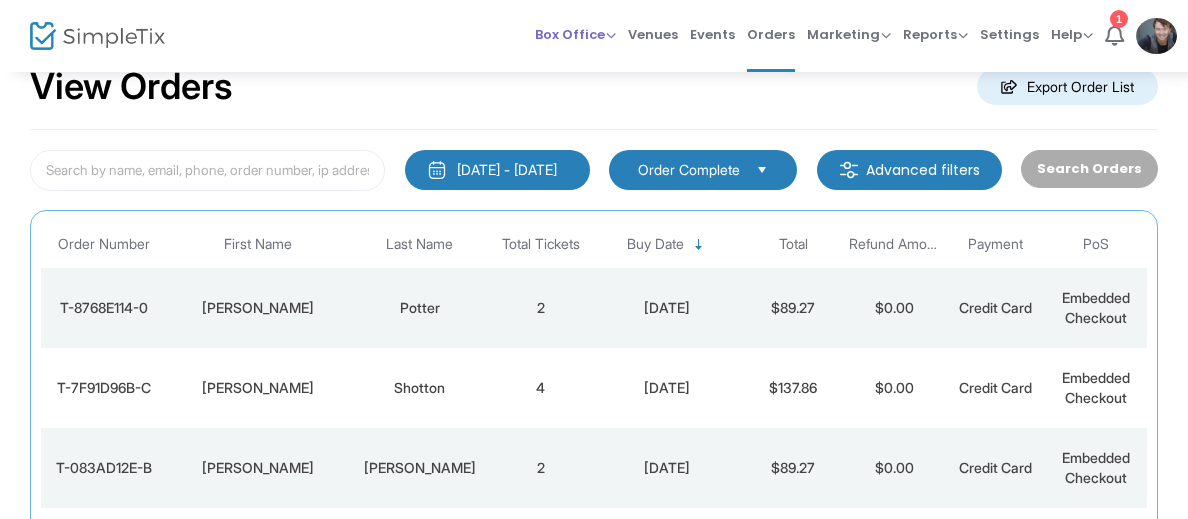 click on "Box Office   Sell Tickets   Bookings   Sell Season Pass" at bounding box center (575, 34) 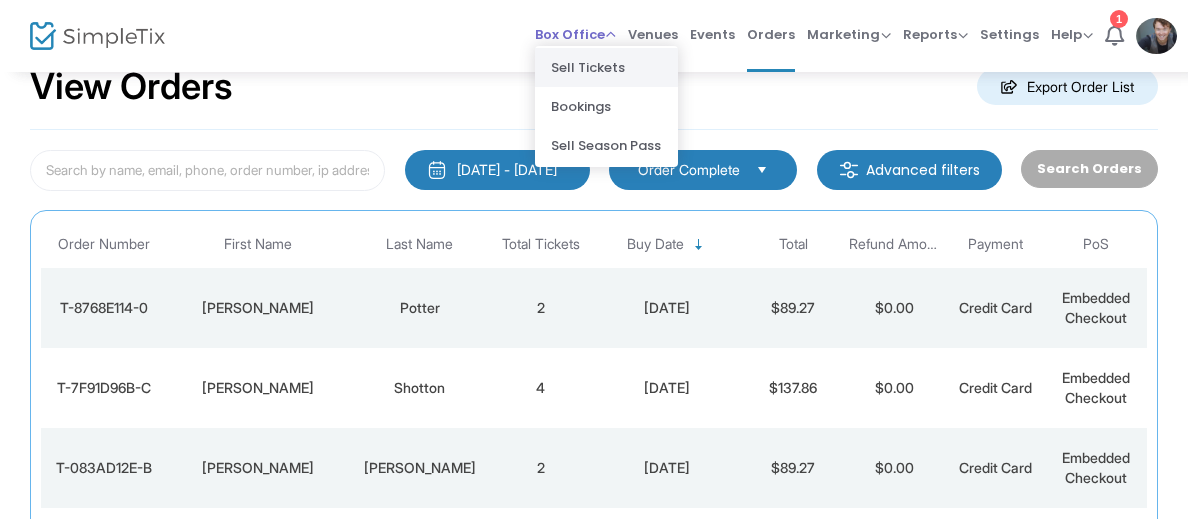 click on "Sell Tickets" at bounding box center [606, 67] 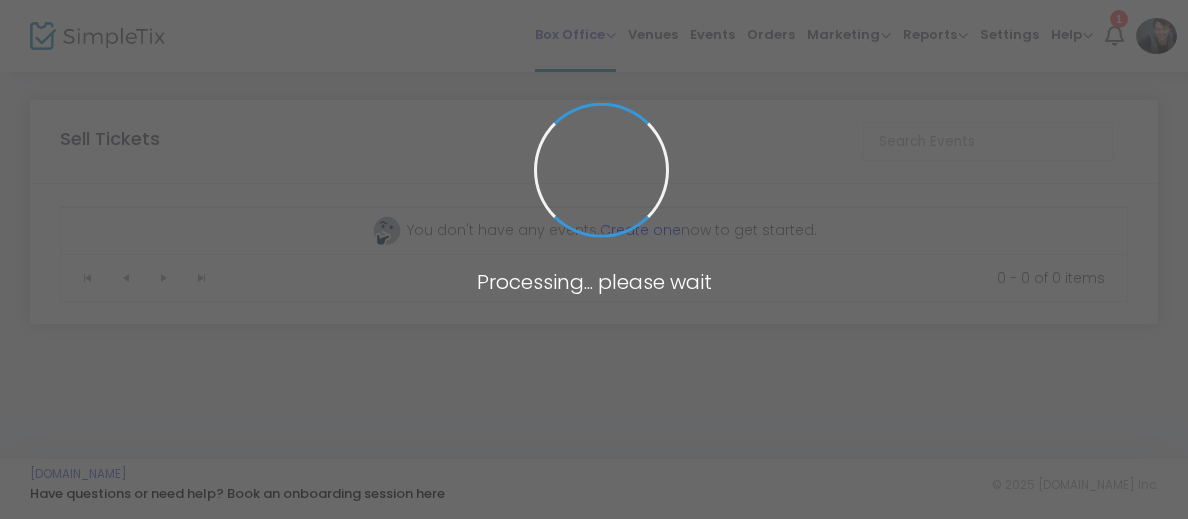 scroll, scrollTop: 0, scrollLeft: 0, axis: both 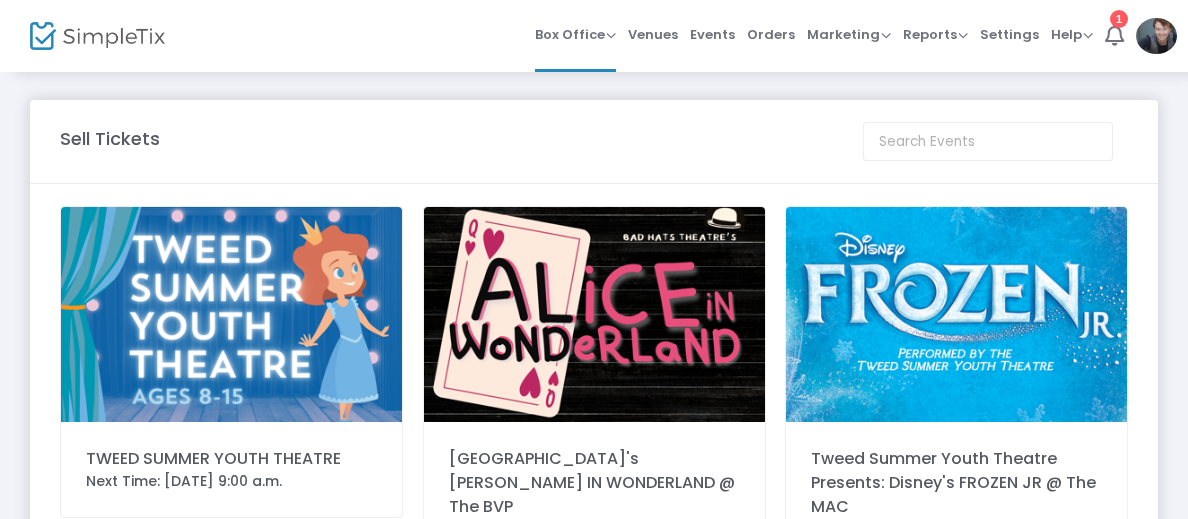 click 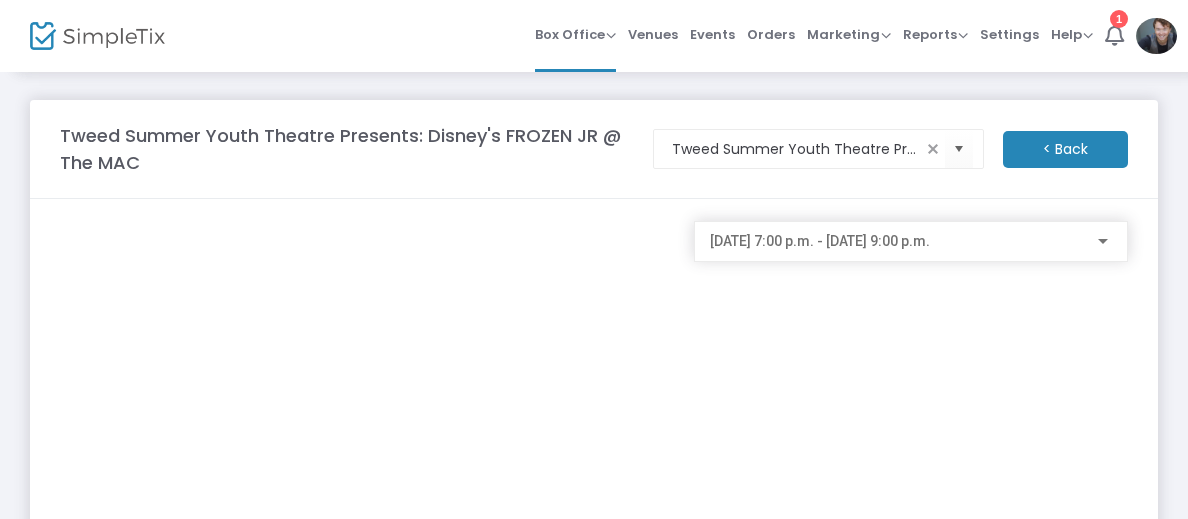 scroll, scrollTop: 76, scrollLeft: 0, axis: vertical 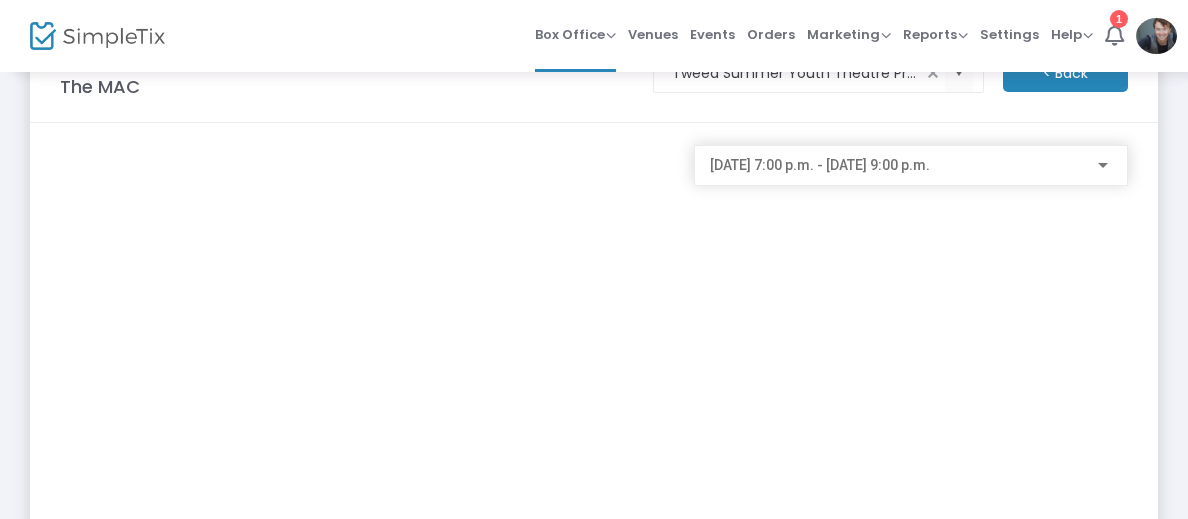 click on "2025-07-17 @ 7:00 p.m. - 2025-07-17 @ 9:00 p.m." 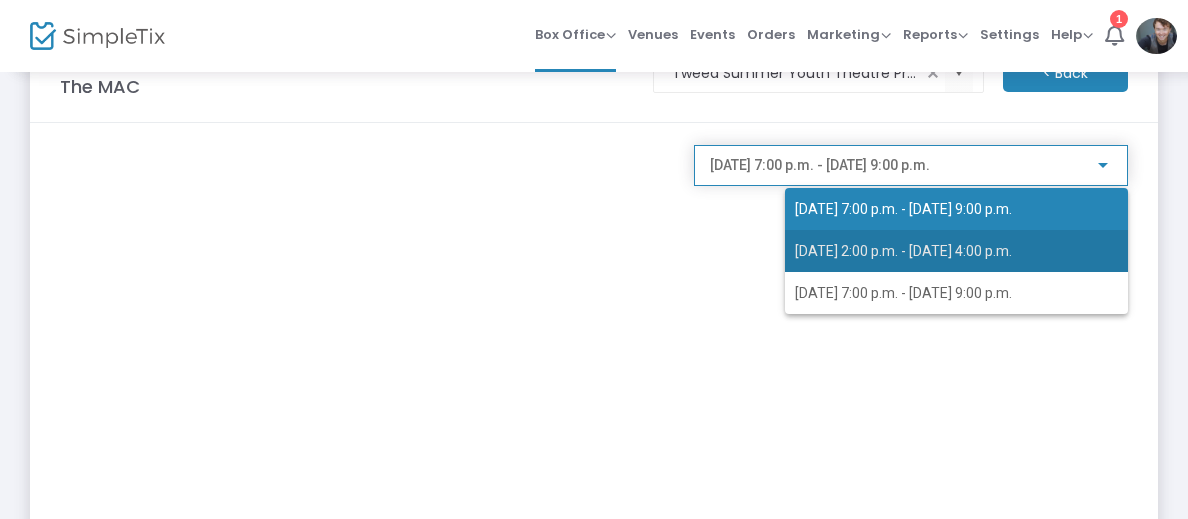 click on "2025-07-18 @ 2:00 p.m. - 2025-07-18 @ 4:00 p.m." at bounding box center [956, 251] 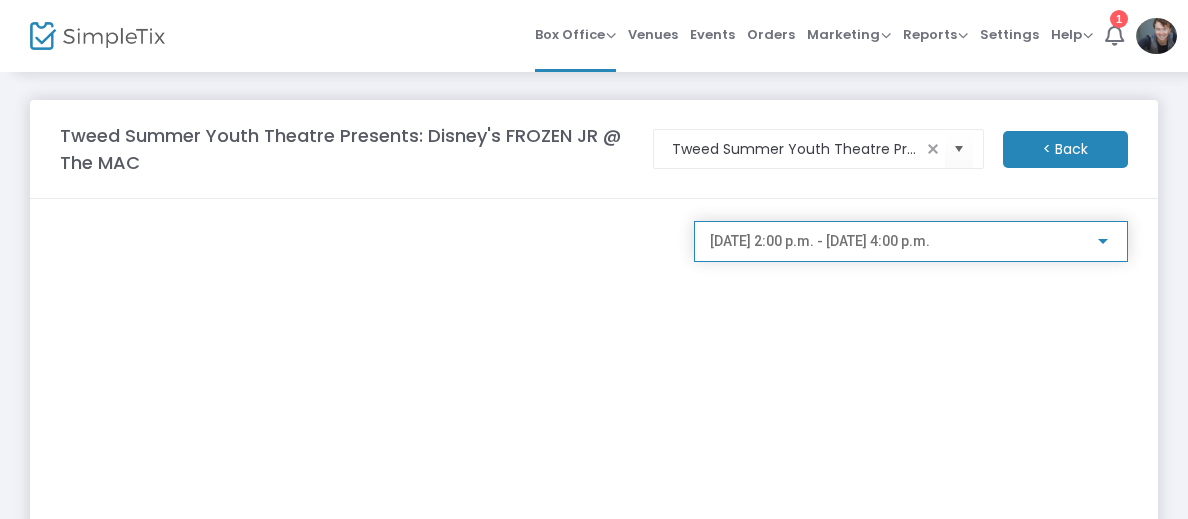 scroll, scrollTop: 55, scrollLeft: 0, axis: vertical 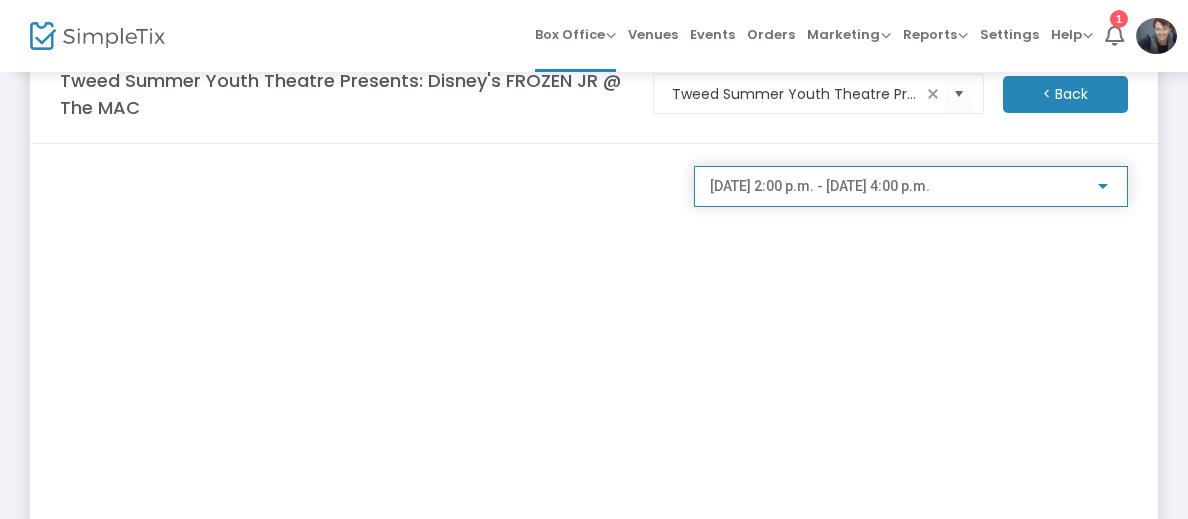 click on "2025-07-18 @ 2:00 p.m. - 2025-07-18 @ 4:00 p.m." at bounding box center [820, 186] 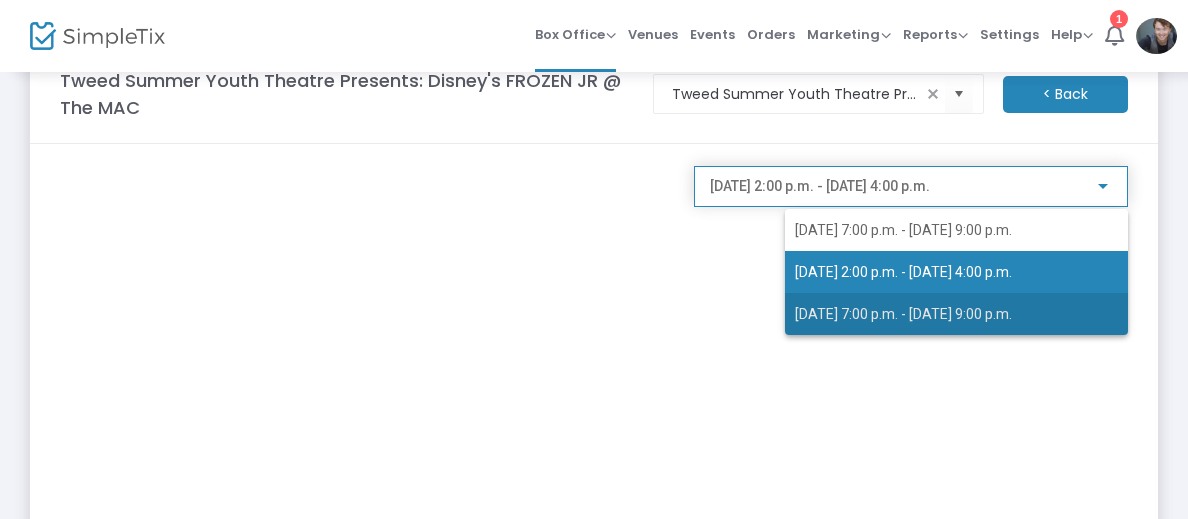 click on "2025-07-18 @ 7:00 p.m. - 2025-07-18 @ 9:00 p.m." at bounding box center [903, 314] 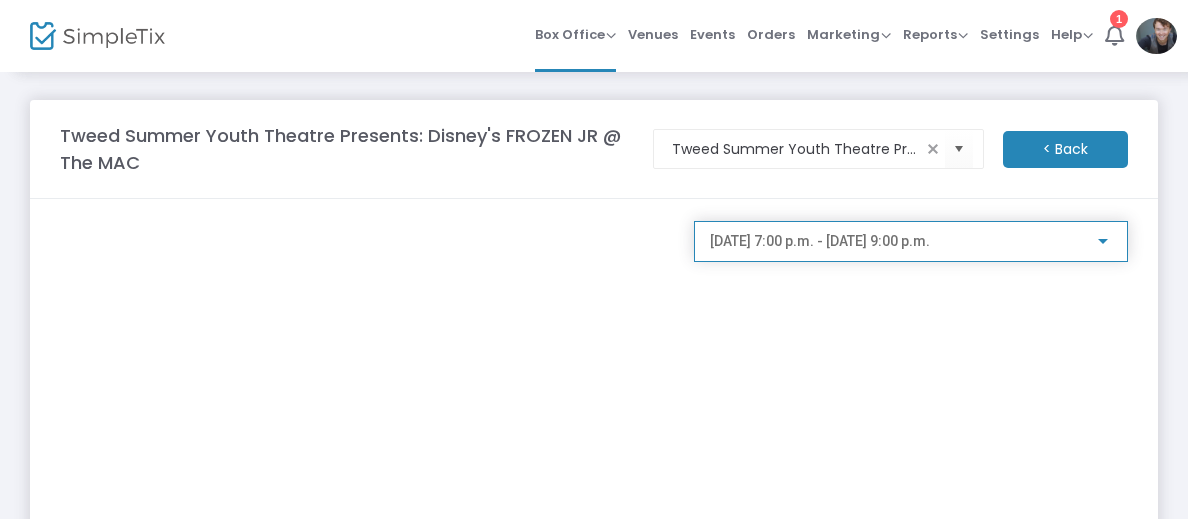 scroll, scrollTop: 42, scrollLeft: 0, axis: vertical 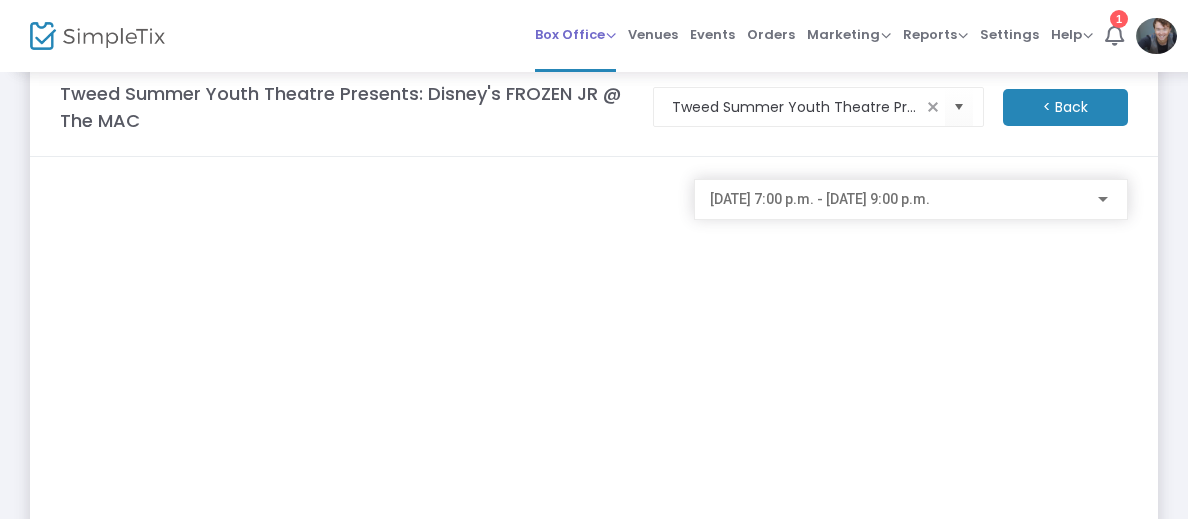 click on "Box Office" at bounding box center [575, 34] 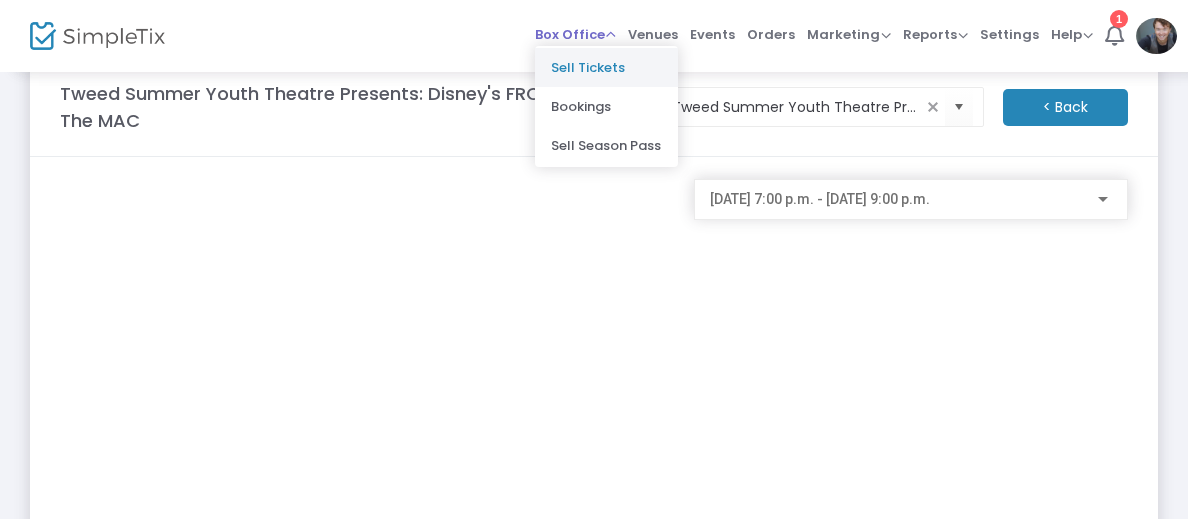click on "Sell Tickets" at bounding box center (606, 67) 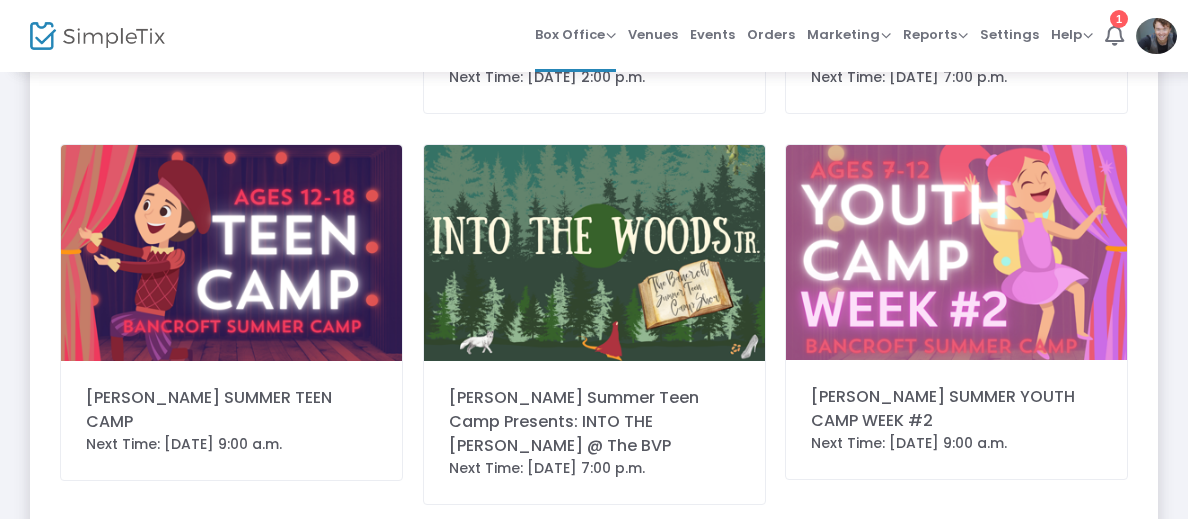 scroll, scrollTop: 450, scrollLeft: 0, axis: vertical 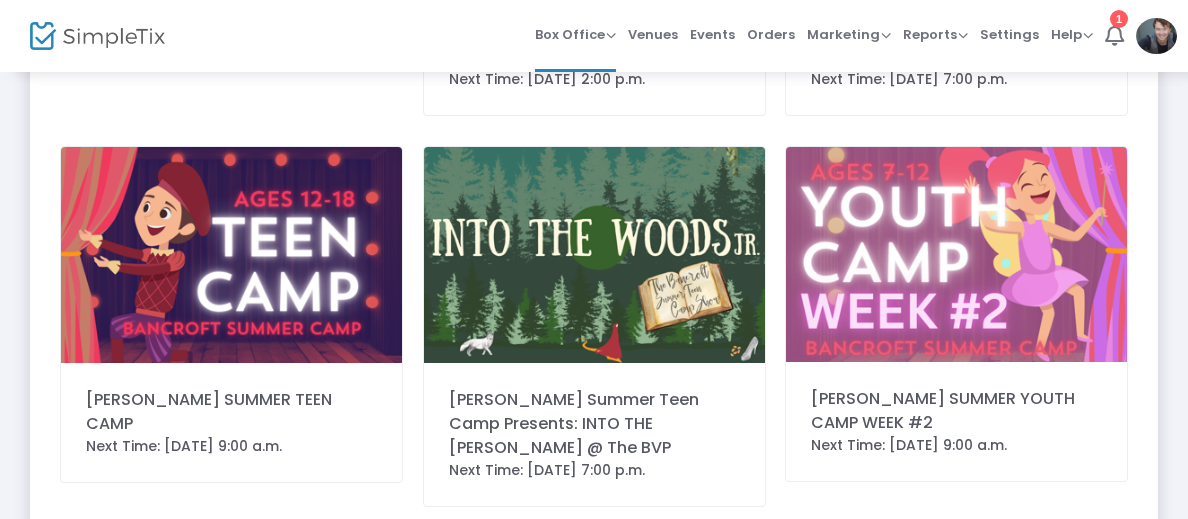 click on "JERSEY BOYS @ The MAC" 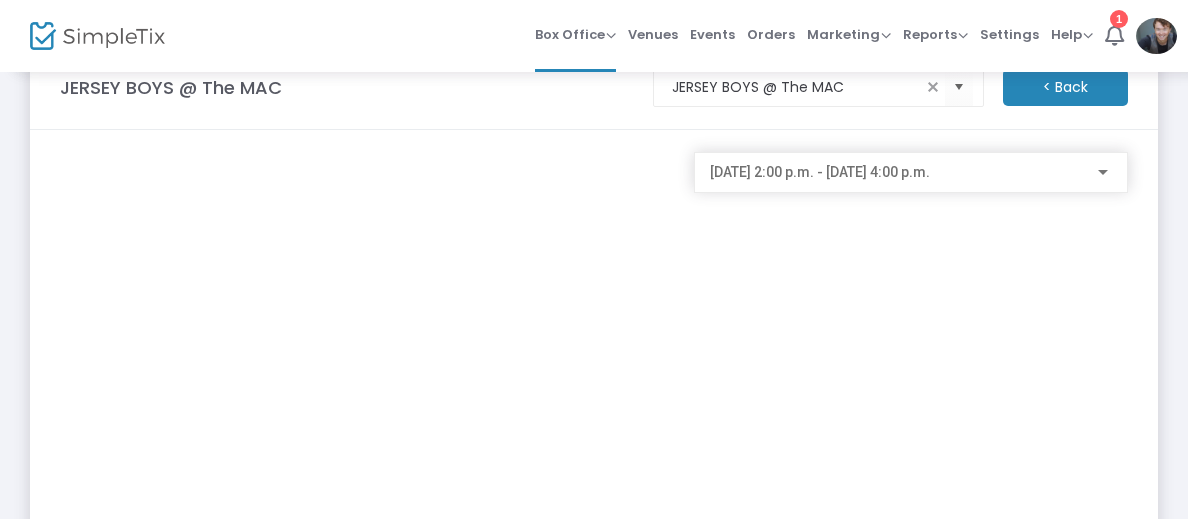 scroll, scrollTop: 58, scrollLeft: 0, axis: vertical 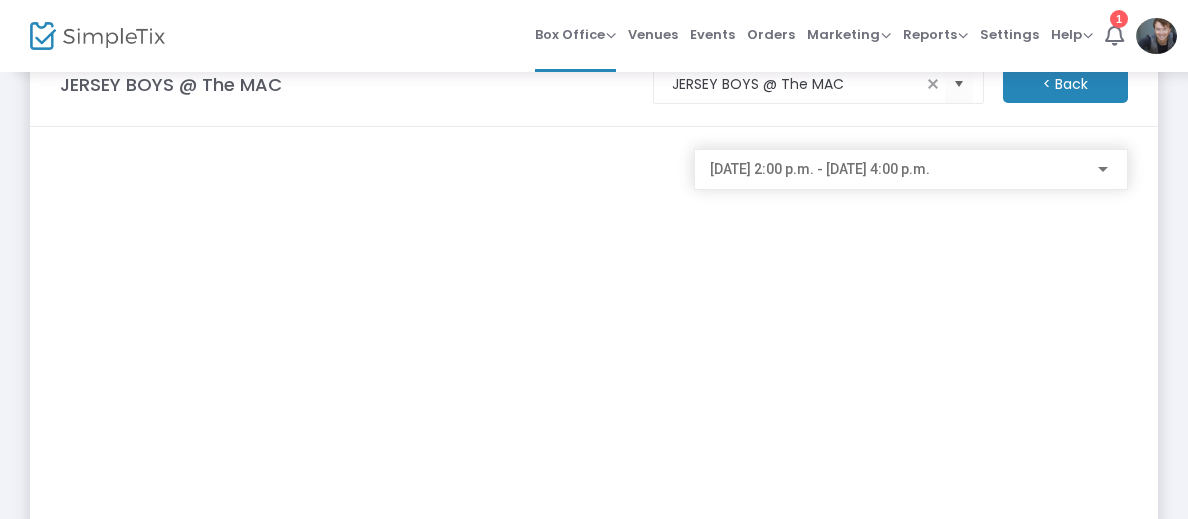 click on "2025-08-06 @ 2:00 p.m. - 2025-08-06 @ 4:00 p.m." 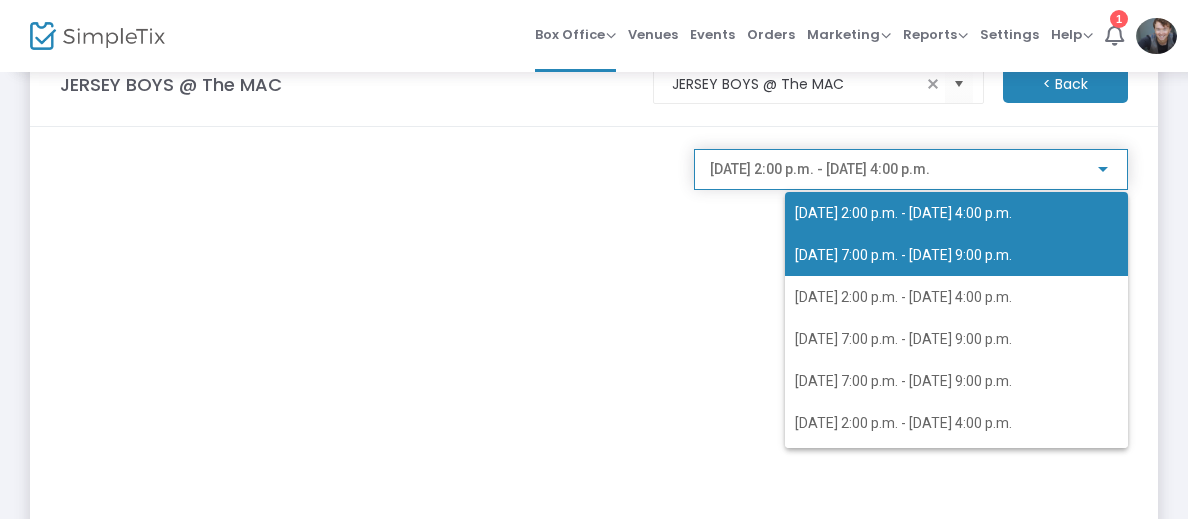 click on "2025-08-06 @ 7:00 p.m. - 2025-08-06 @ 9:00 p.m." at bounding box center [956, 255] 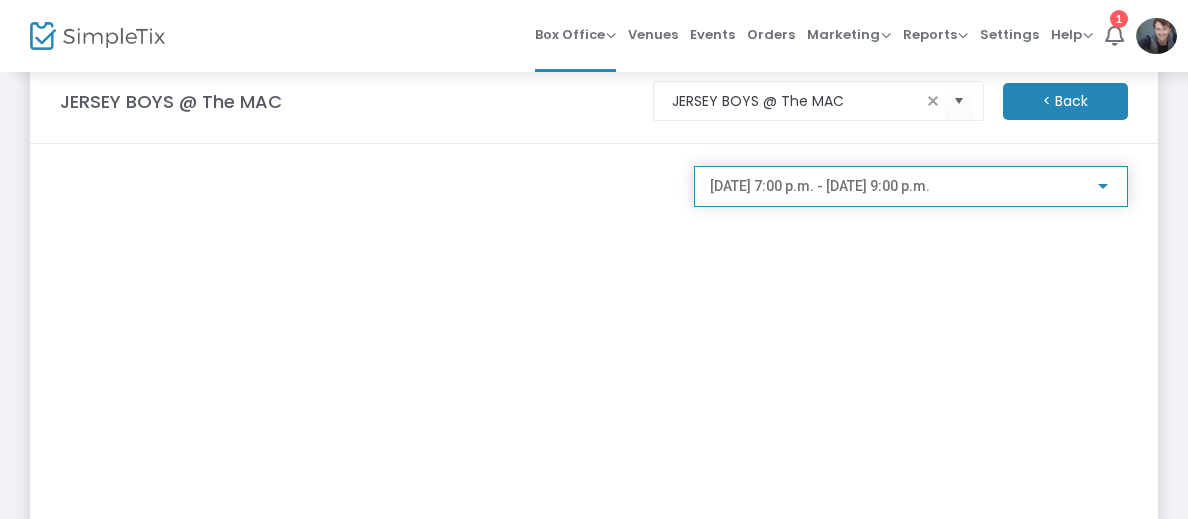 scroll, scrollTop: 42, scrollLeft: 0, axis: vertical 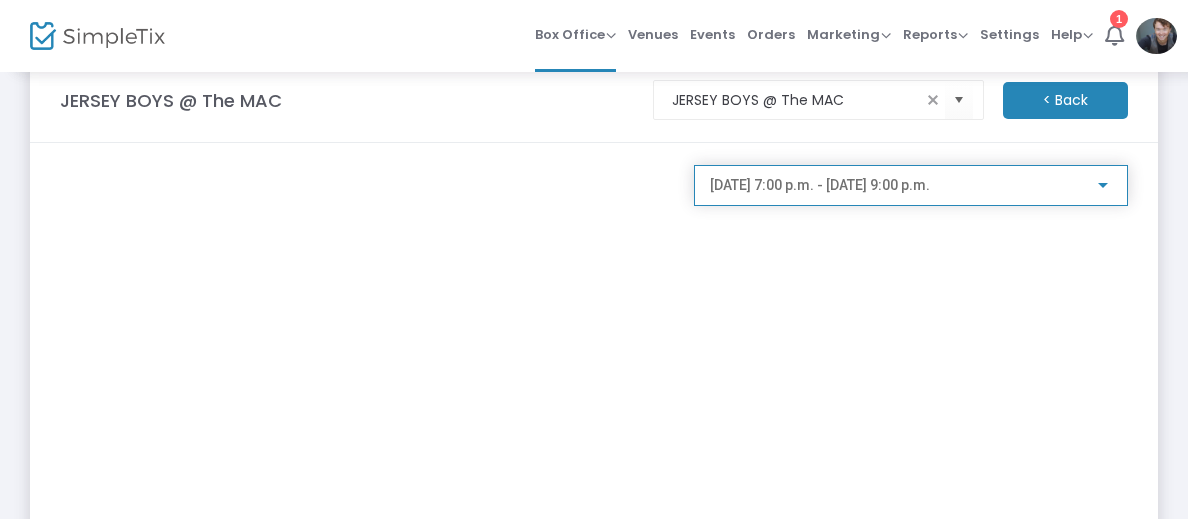 click on "2025-08-06 @ 7:00 p.m. - 2025-08-06 @ 9:00 p.m." at bounding box center (820, 185) 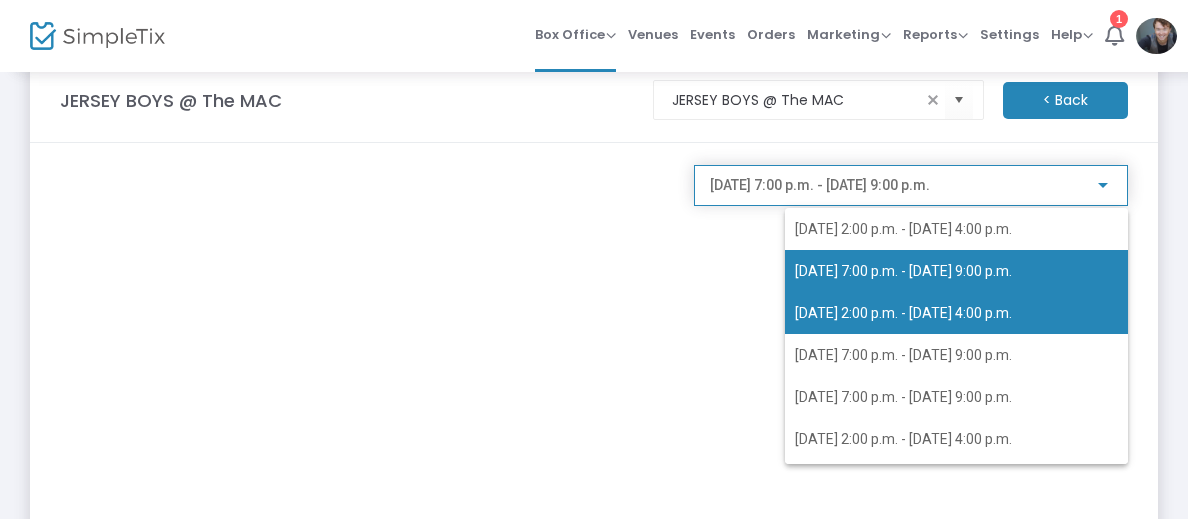 click on "2025-08-07 @ 2:00 p.m. - 2025-08-07 @ 4:00 p.m." at bounding box center (903, 313) 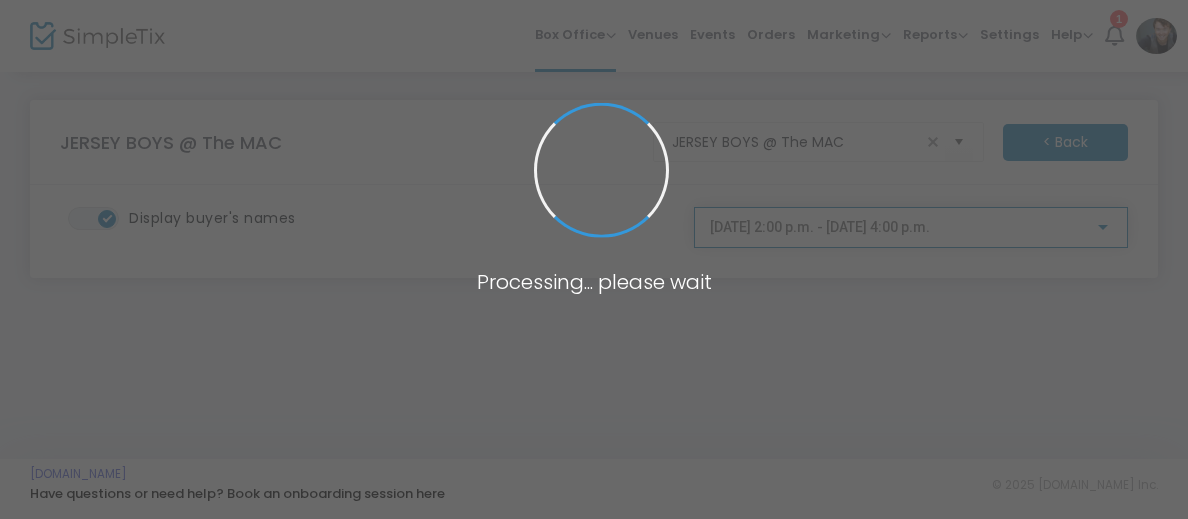 scroll, scrollTop: 0, scrollLeft: 0, axis: both 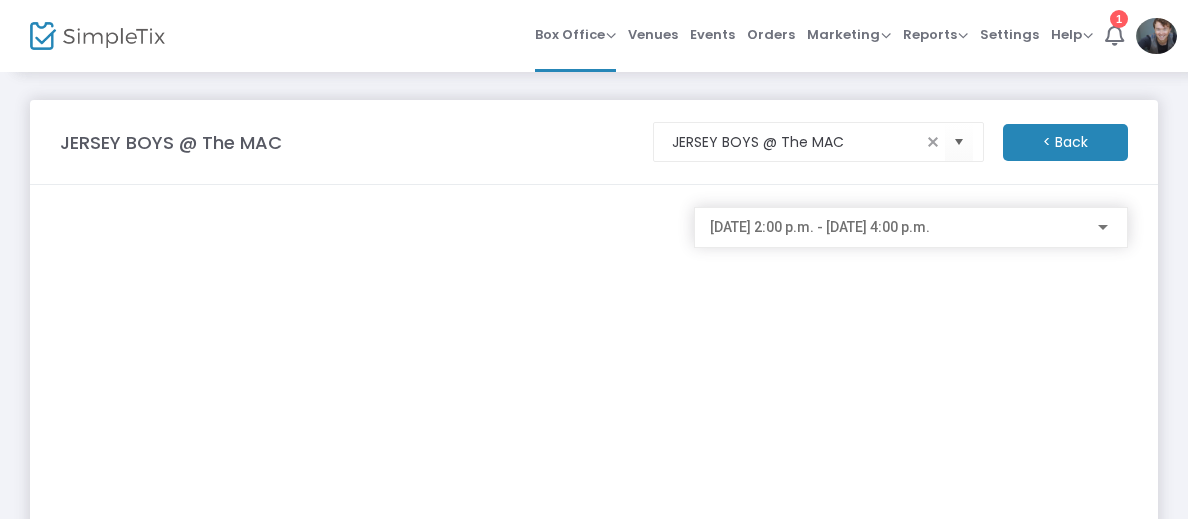 click on "2025-08-07 @ 2:00 p.m. - 2025-08-07 @ 4:00 p.m." 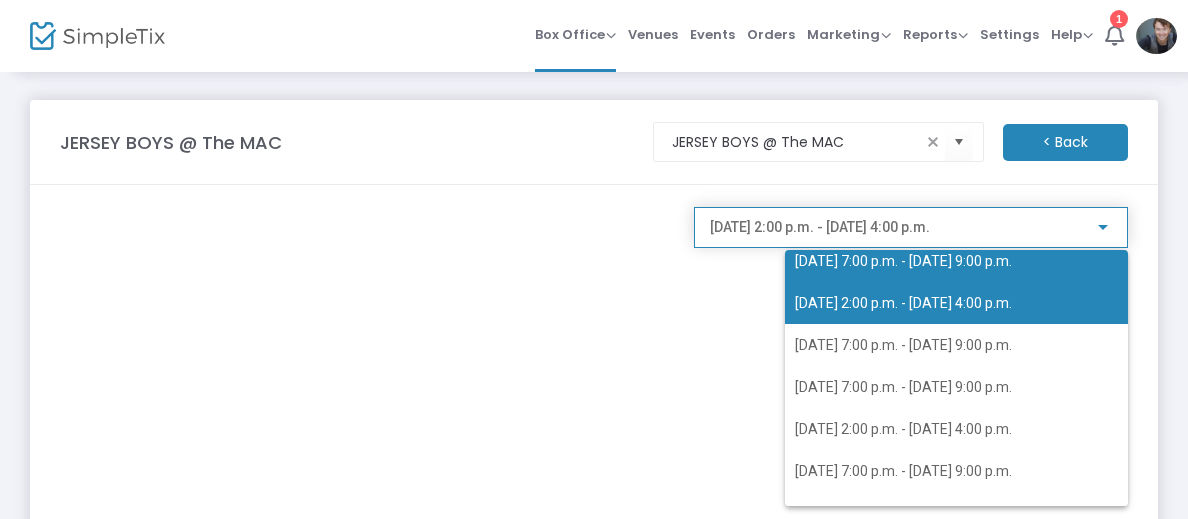 scroll, scrollTop: 54, scrollLeft: 0, axis: vertical 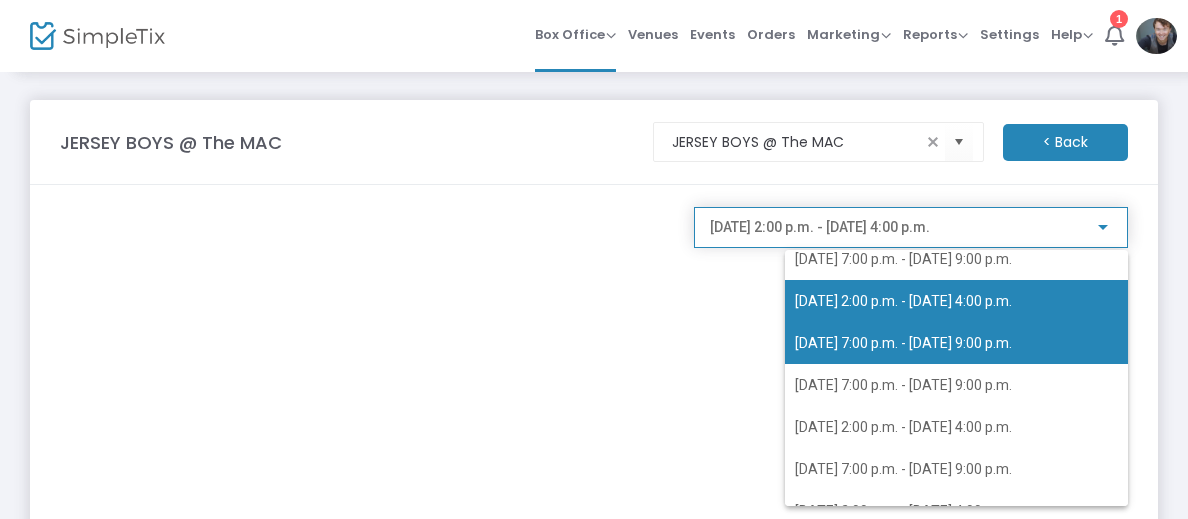 click on "2025-08-07 @ 7:00 p.m. - 2025-08-07 @ 9:00 p.m." at bounding box center [903, 343] 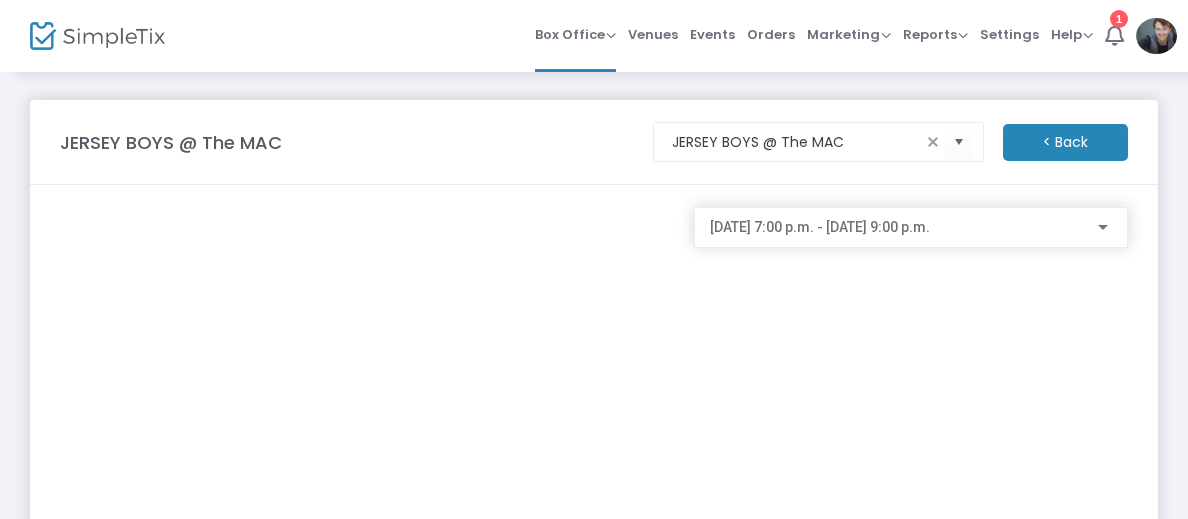 click on "2025-08-07 @ 7:00 p.m. - 2025-08-07 @ 9:00 p.m." 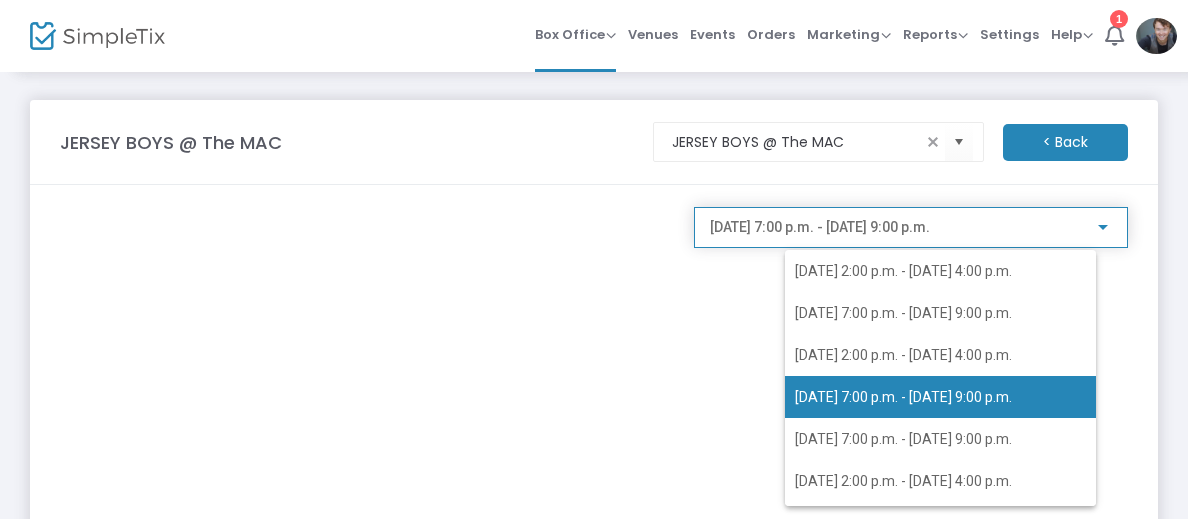 scroll, scrollTop: 8, scrollLeft: 0, axis: vertical 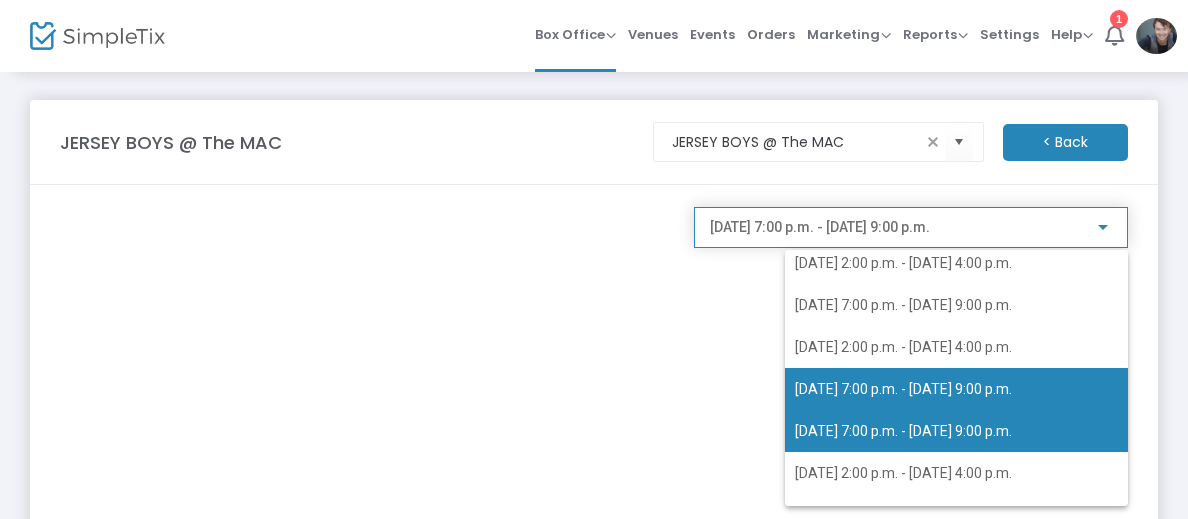 click on "2025-08-08 @ 7:00 p.m. - 2025-08-08 @ 9:00 p.m." at bounding box center [903, 431] 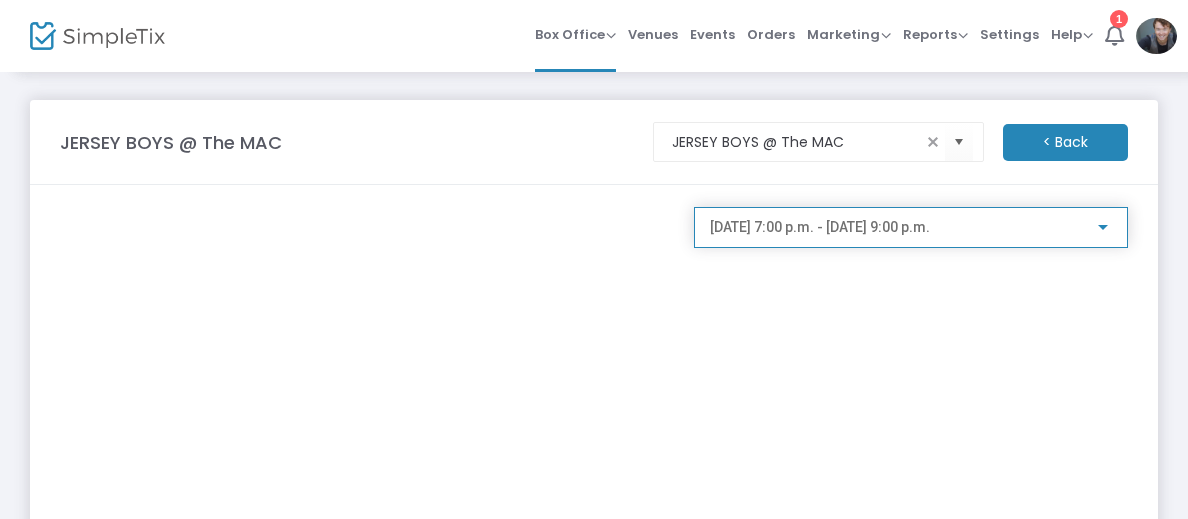 click on "2025-08-08 @ 7:00 p.m. - 2025-08-08 @ 9:00 p.m." at bounding box center (820, 227) 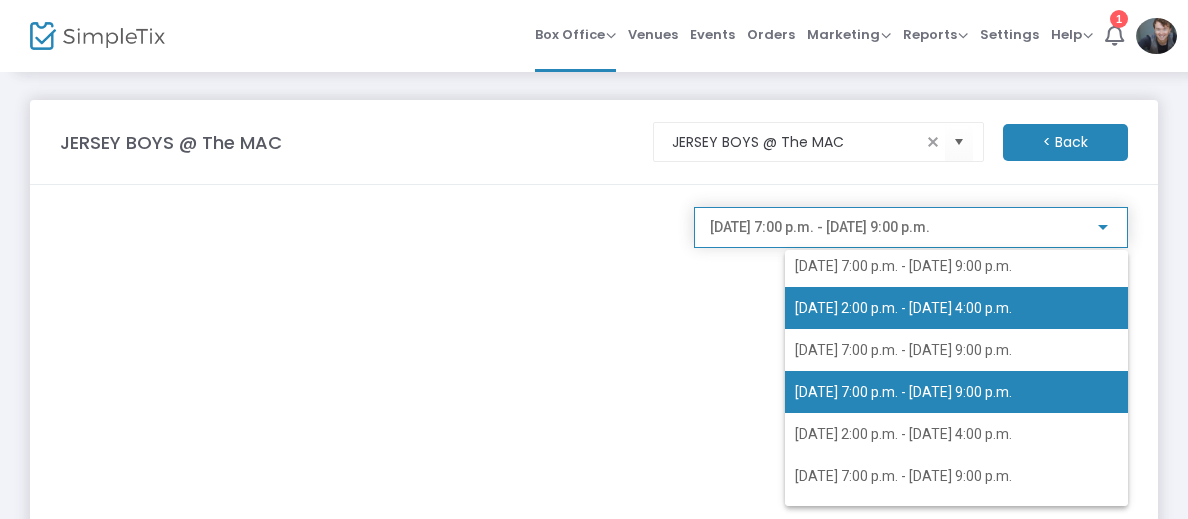 scroll, scrollTop: 80, scrollLeft: 0, axis: vertical 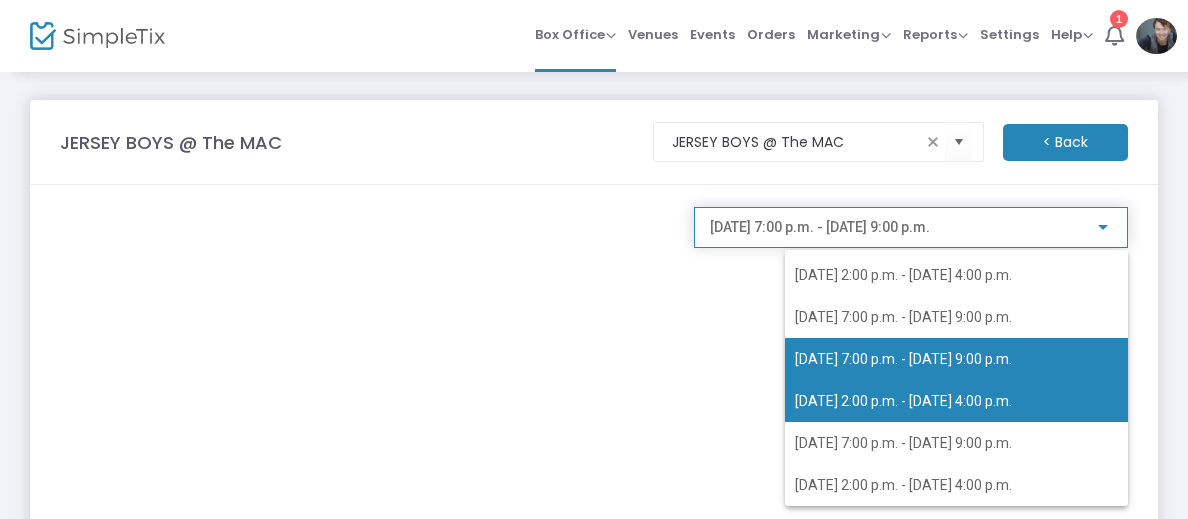 click on "2025-08-09 @ 2:00 p.m. - 2025-08-09 @ 4:00 p.m." at bounding box center [956, 401] 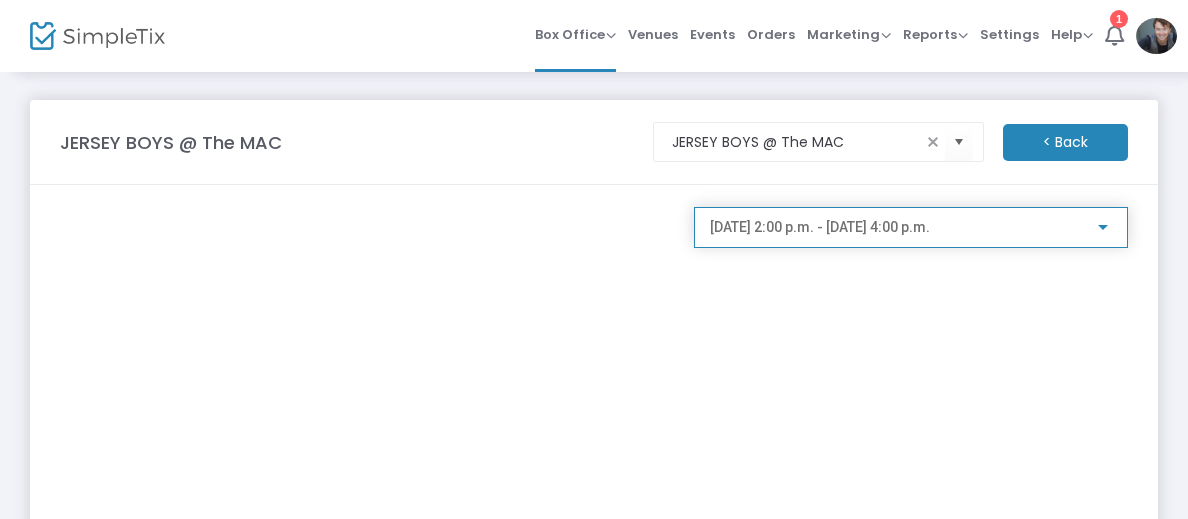 click on "2025-08-09 @ 2:00 p.m. - 2025-08-09 @ 4:00 p.m." 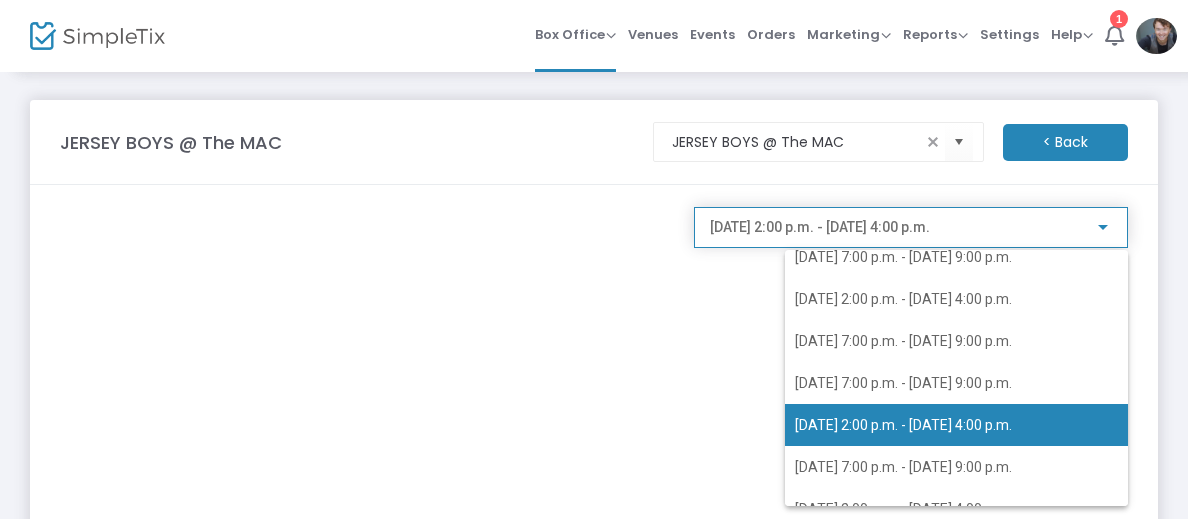 scroll, scrollTop: 80, scrollLeft: 0, axis: vertical 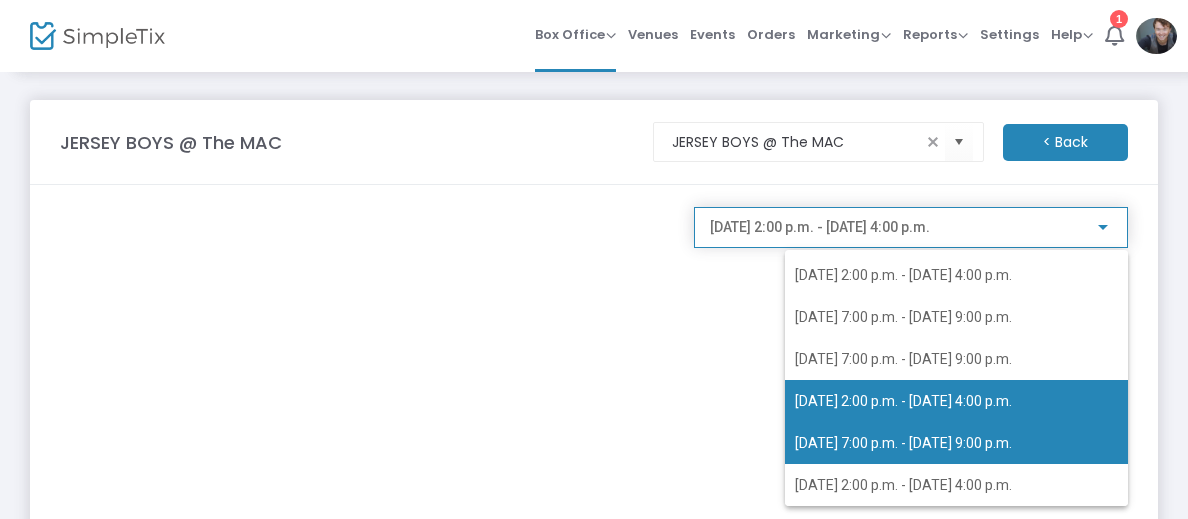 click on "2025-08-09 @ 7:00 p.m. - 2025-08-09 @ 9:00 p.m." at bounding box center [903, 443] 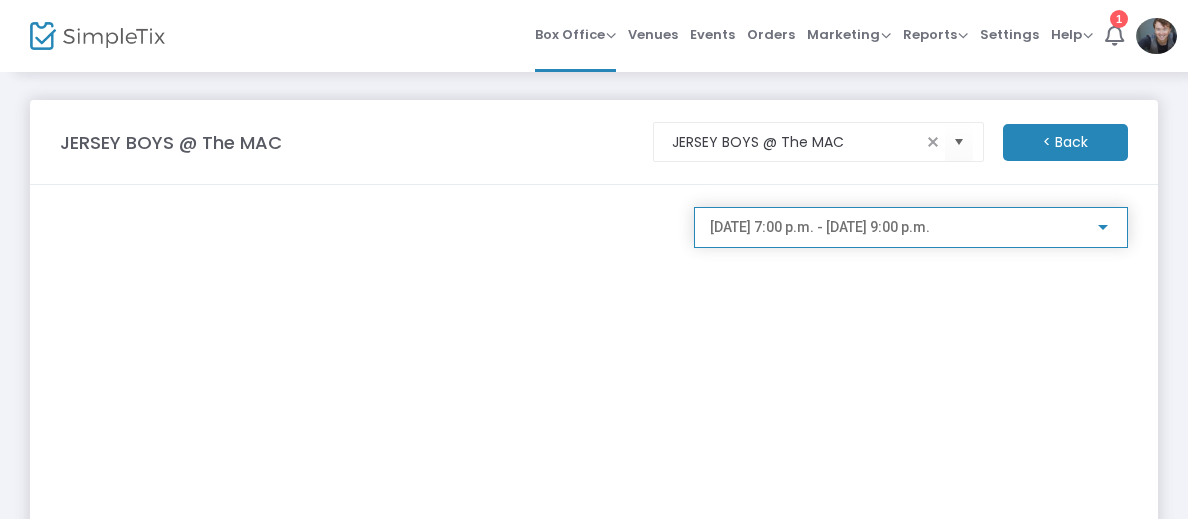 click on "2025-08-09 @ 7:00 p.m. - 2025-08-09 @ 9:00 p.m." 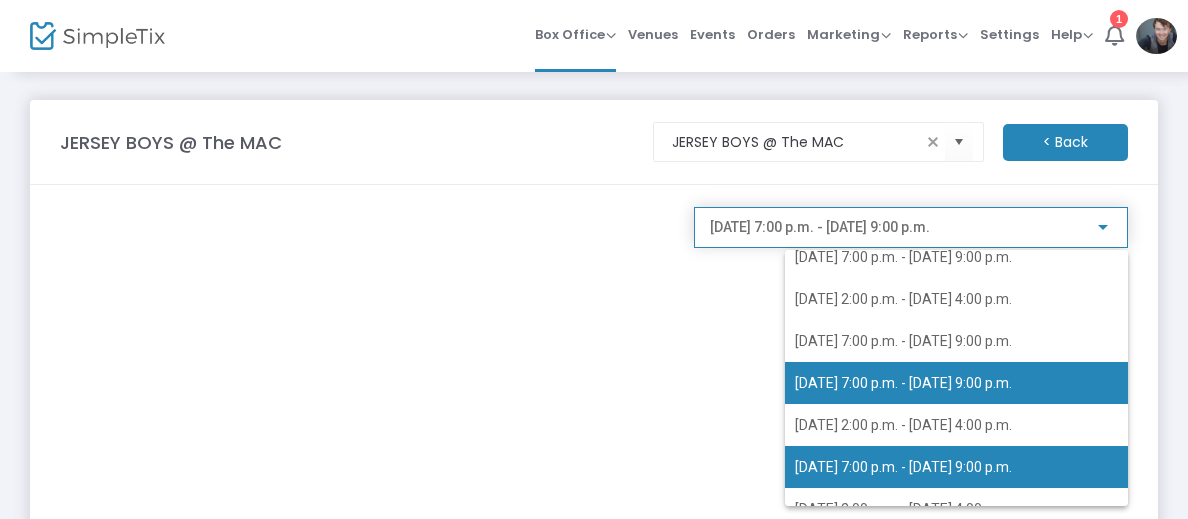 scroll, scrollTop: 80, scrollLeft: 0, axis: vertical 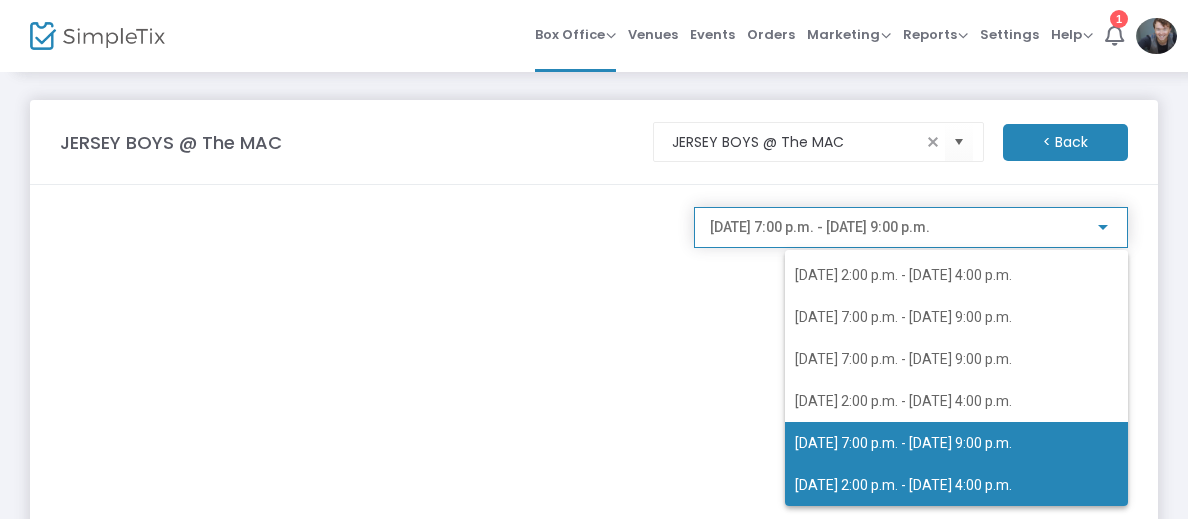 click on "2025-08-10 @ 2:00 p.m. - 2025-08-10 @ 4:00 p.m." at bounding box center (903, 485) 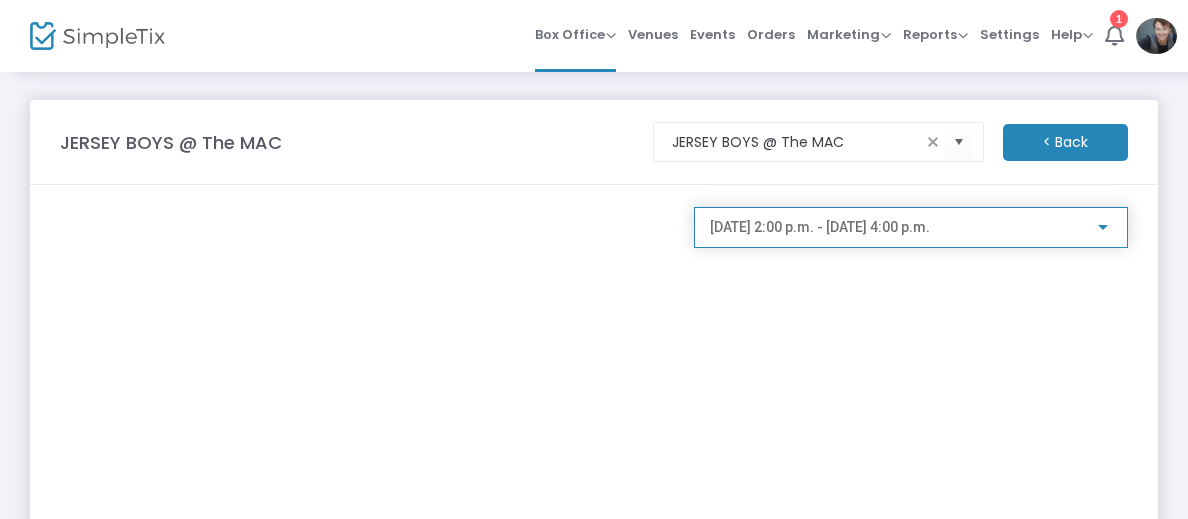 click on "2025-08-10 @ 2:00 p.m. - 2025-08-10 @ 4:00 p.m." at bounding box center [820, 227] 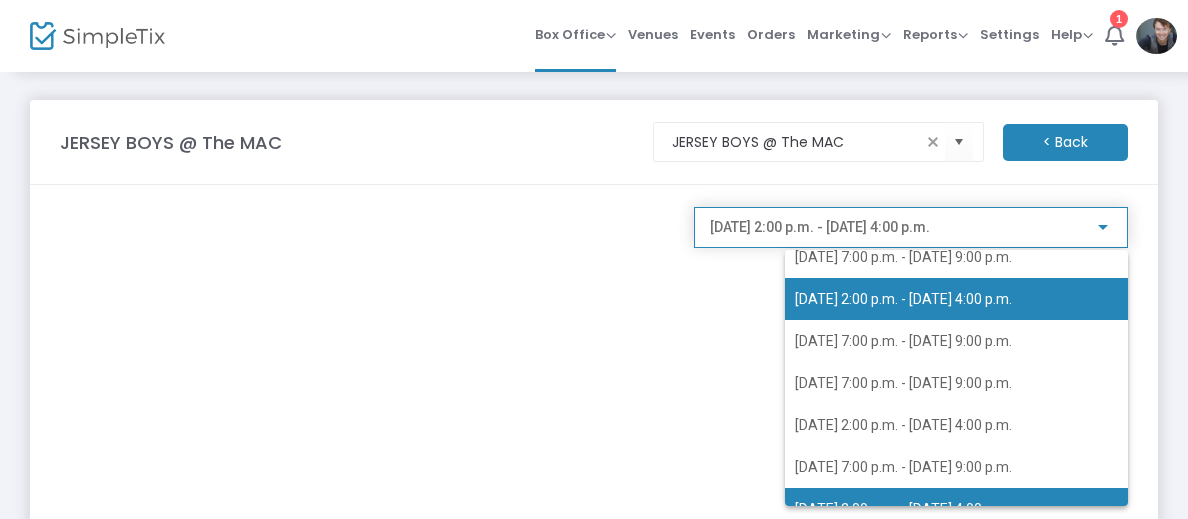 scroll, scrollTop: 29, scrollLeft: 0, axis: vertical 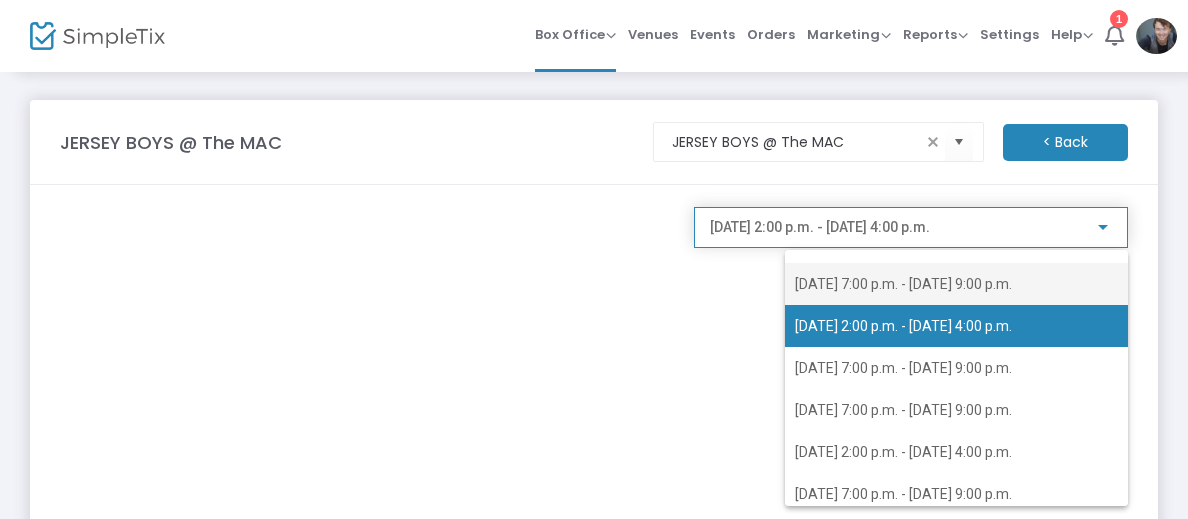 click on "2025-08-06 @ 7:00 p.m. - 2025-08-06 @ 9:00 p.m." at bounding box center [903, 284] 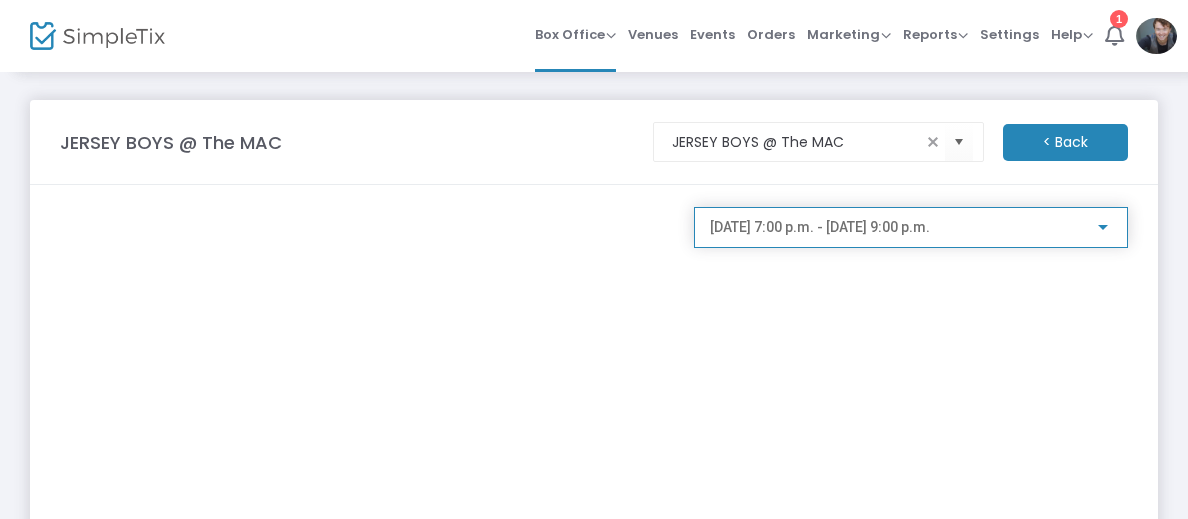 click on "2025-08-06 @ 7:00 p.m. - 2025-08-06 @ 9:00 p.m." 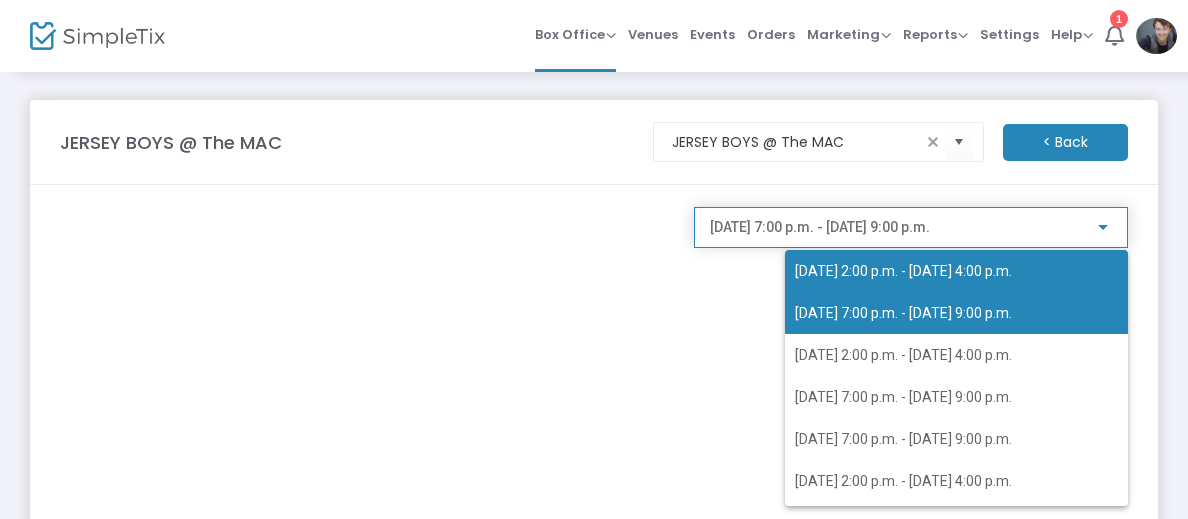 click on "2025-08-06 @ 2:00 p.m. - 2025-08-06 @ 4:00 p.m." at bounding box center [956, 271] 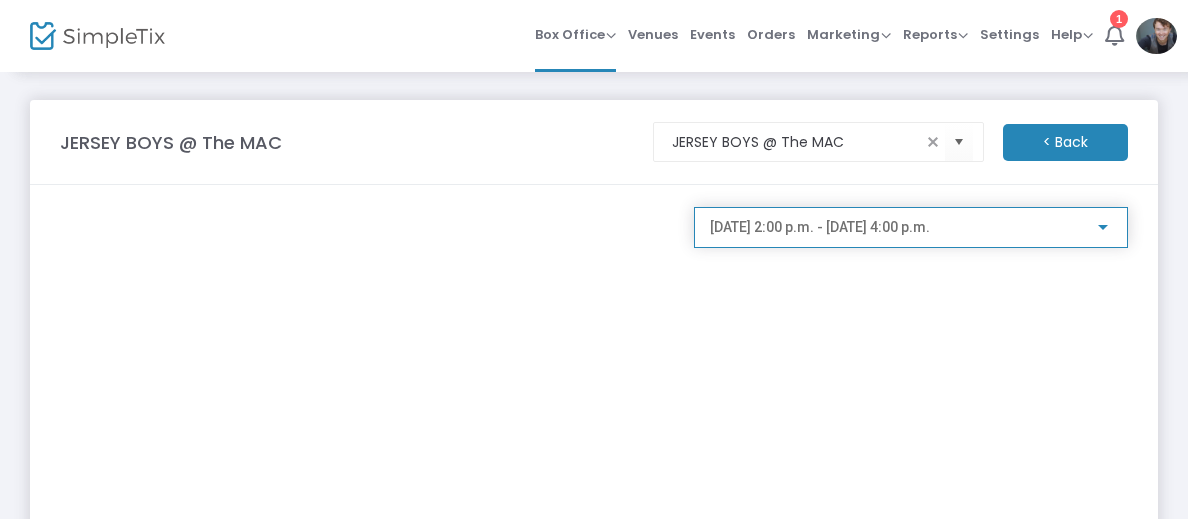 click on "2025-08-06 @ 2:00 p.m. - 2025-08-06 @ 4:00 p.m." at bounding box center [820, 227] 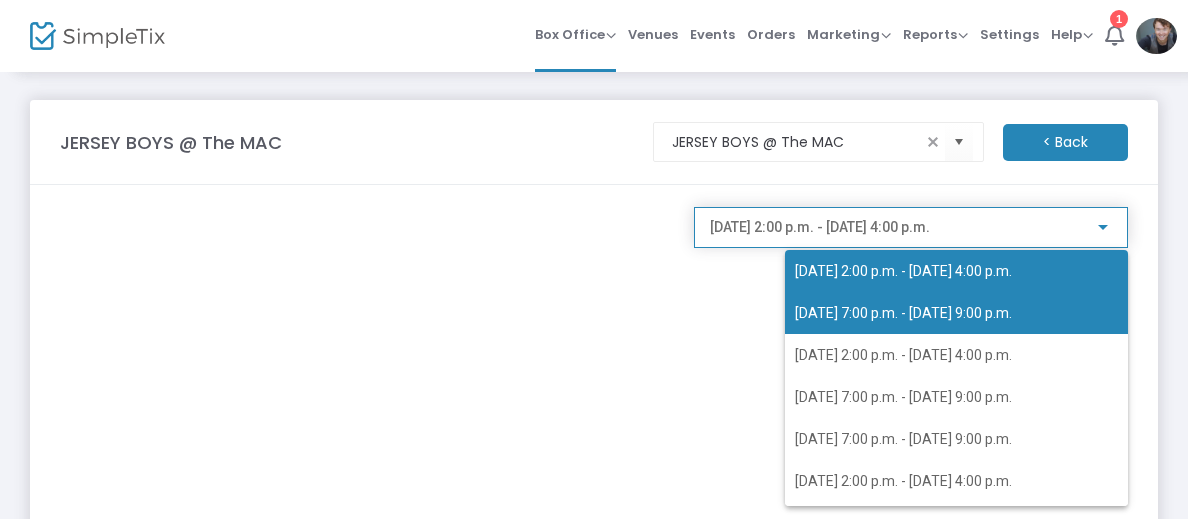 click on "2025-08-06 @ 7:00 p.m. - 2025-08-06 @ 9:00 p.m." at bounding box center [903, 313] 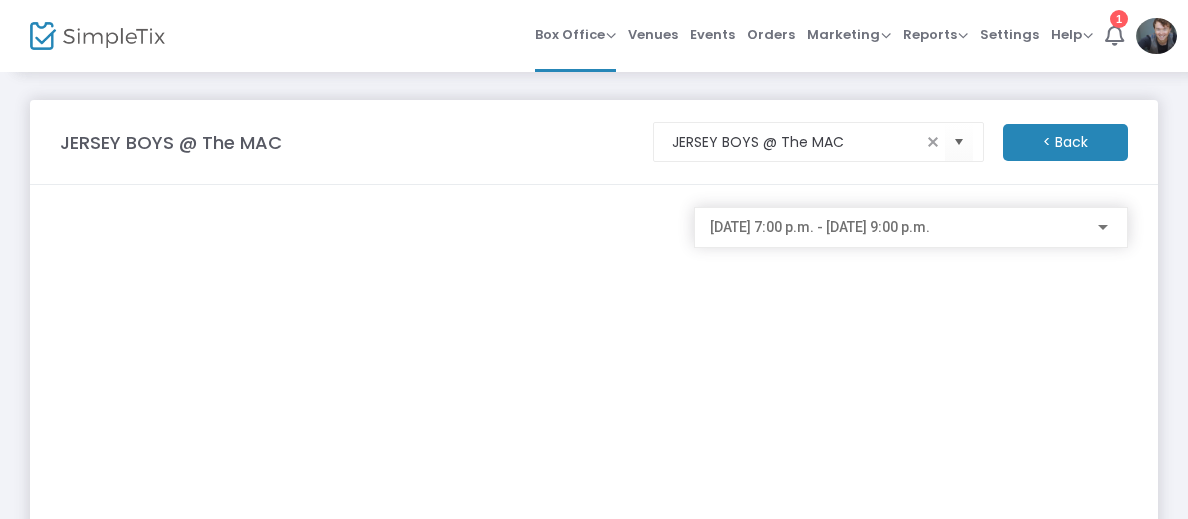 click on "2025-08-06 @ 7:00 p.m. - 2025-08-06 @ 9:00 p.m." 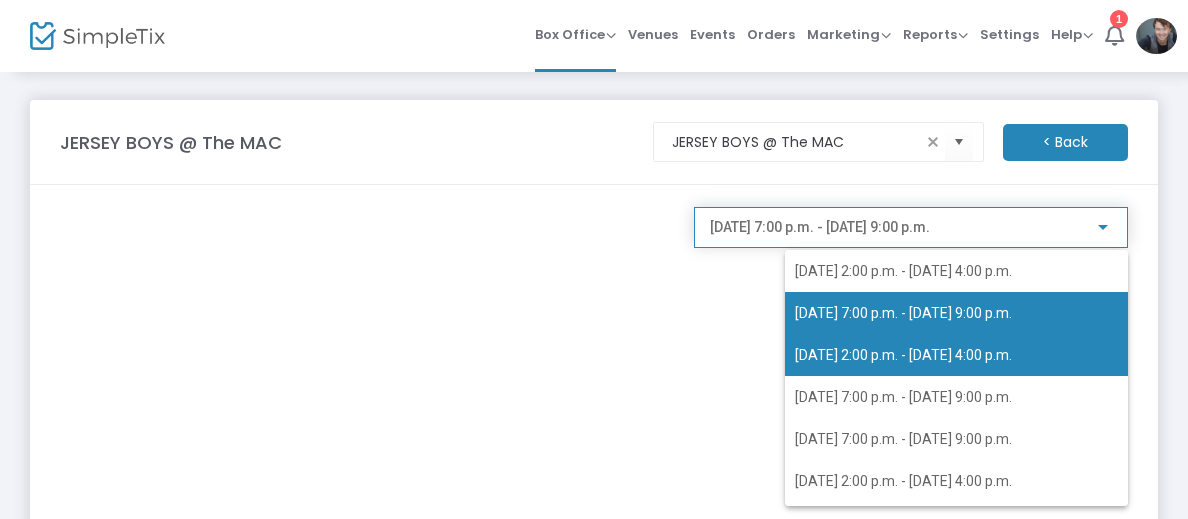 click on "2025-08-07 @ 2:00 p.m. - 2025-08-07 @ 4:00 p.m." at bounding box center (956, 355) 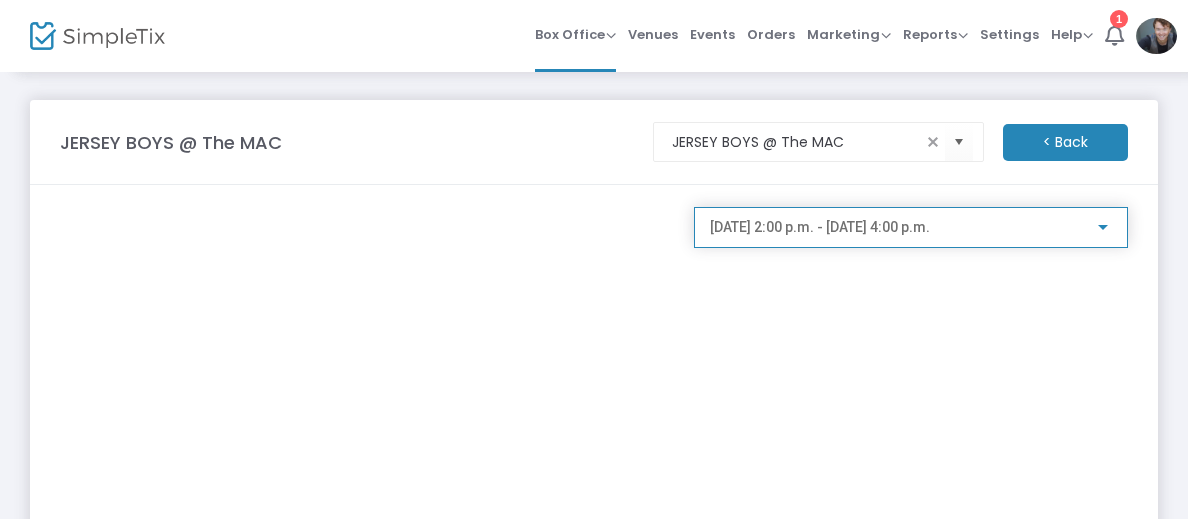 click on "2025-08-07 @ 2:00 p.m. - 2025-08-07 @ 4:00 p.m." at bounding box center [820, 227] 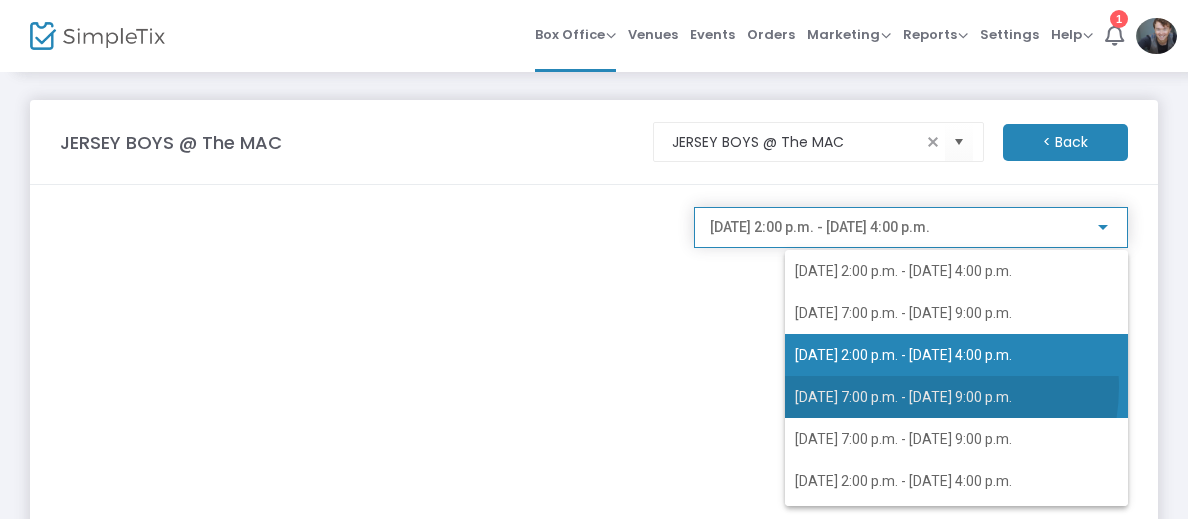 click on "2025-08-07 @ 7:00 p.m. - 2025-08-07 @ 9:00 p.m." at bounding box center (956, 397) 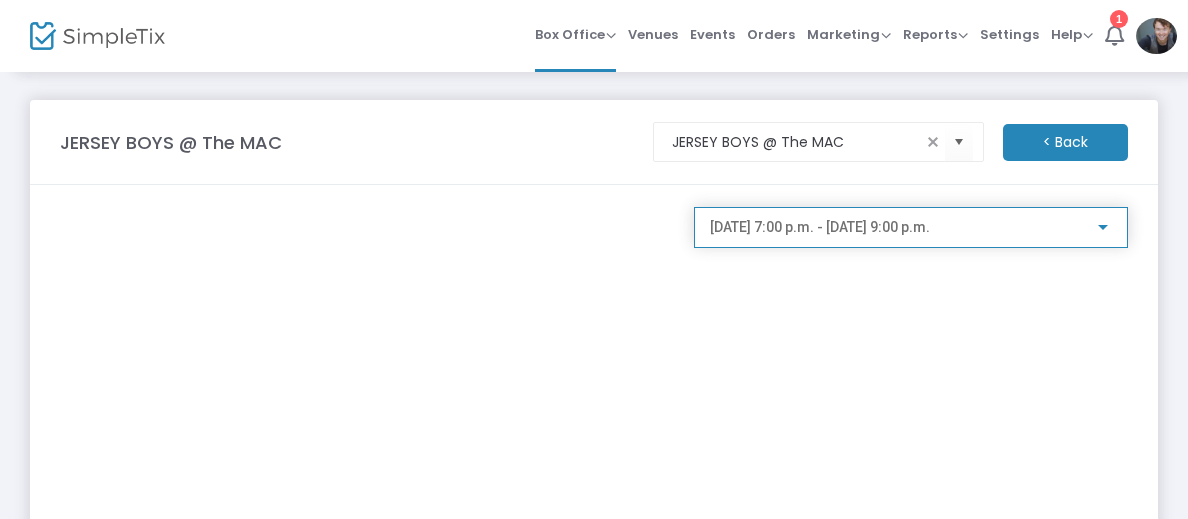 click on "2025-08-07 @ 7:00 p.m. - 2025-08-07 @ 9:00 p.m." 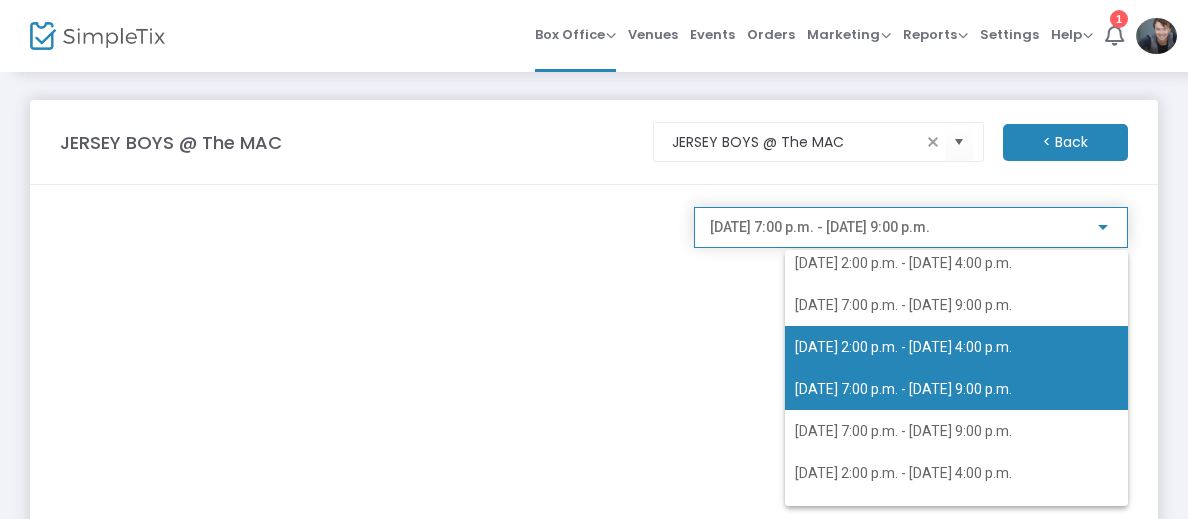 scroll, scrollTop: 80, scrollLeft: 0, axis: vertical 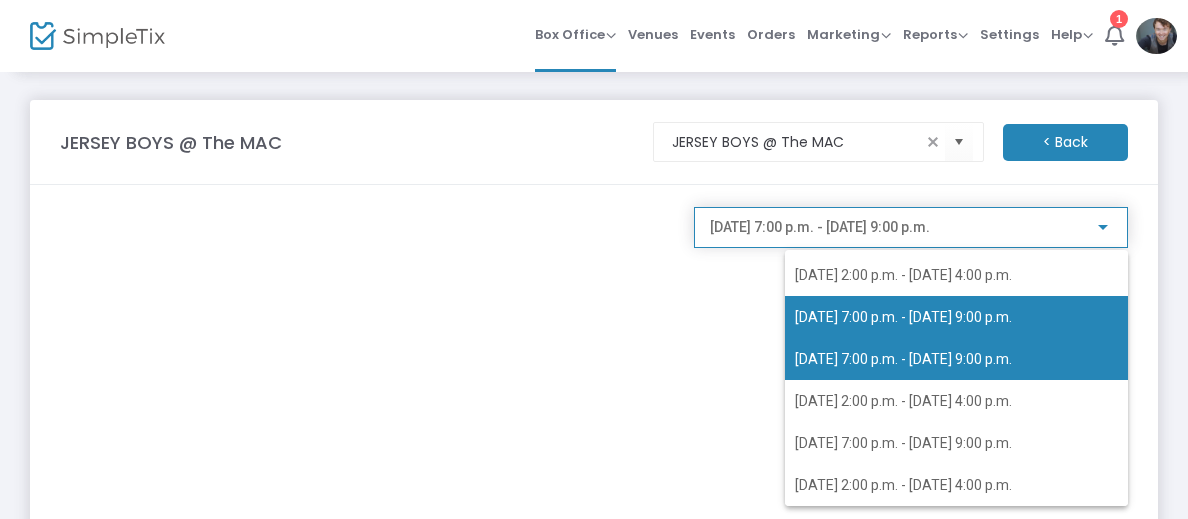 click on "2025-08-08 @ 7:00 p.m. - 2025-08-08 @ 9:00 p.m." at bounding box center (956, 359) 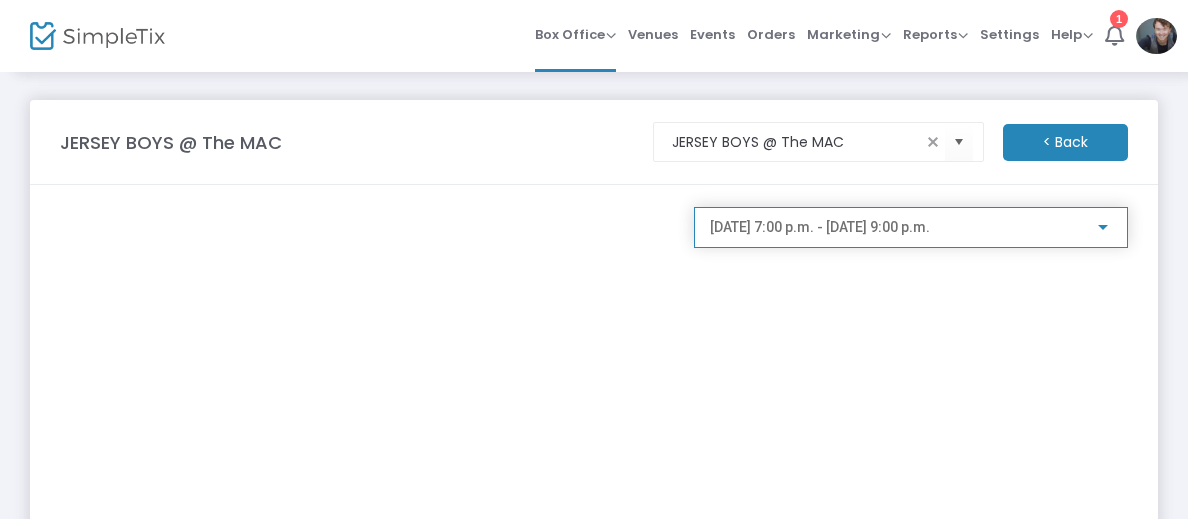 click on "2025-08-08 @ 7:00 p.m. - 2025-08-08 @ 9:00 p.m." at bounding box center (820, 227) 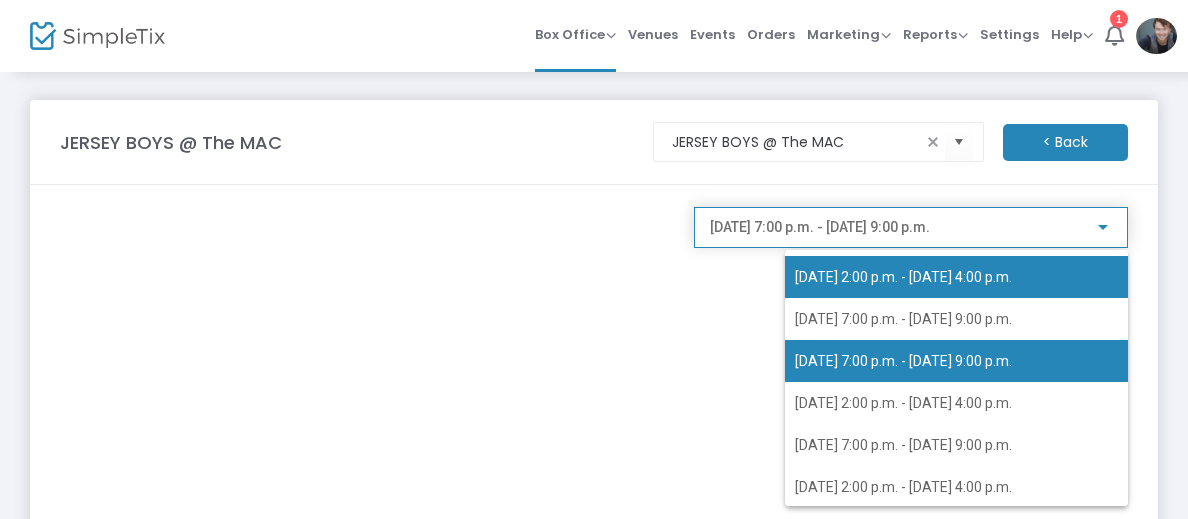 scroll, scrollTop: 80, scrollLeft: 0, axis: vertical 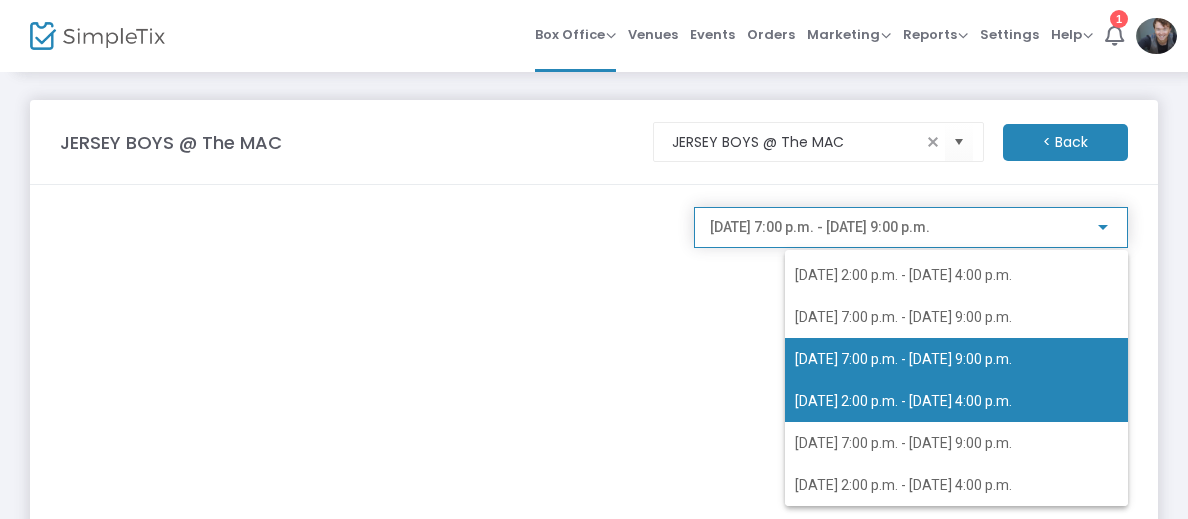 click on "2025-08-09 @ 2:00 p.m. - 2025-08-09 @ 4:00 p.m." at bounding box center [956, 401] 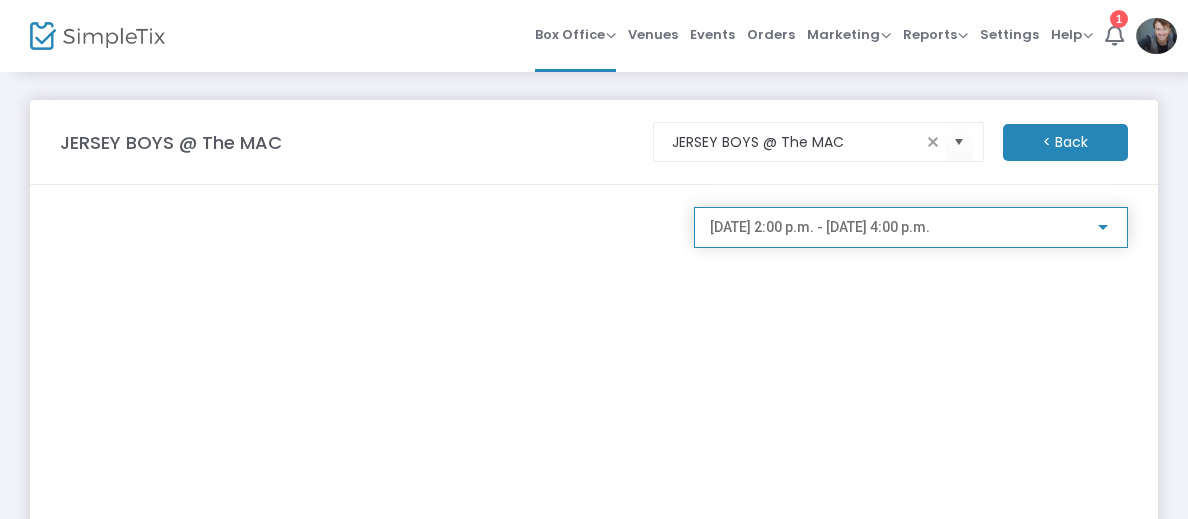 click on "2025-08-09 @ 2:00 p.m. - 2025-08-09 @ 4:00 p.m." at bounding box center (820, 227) 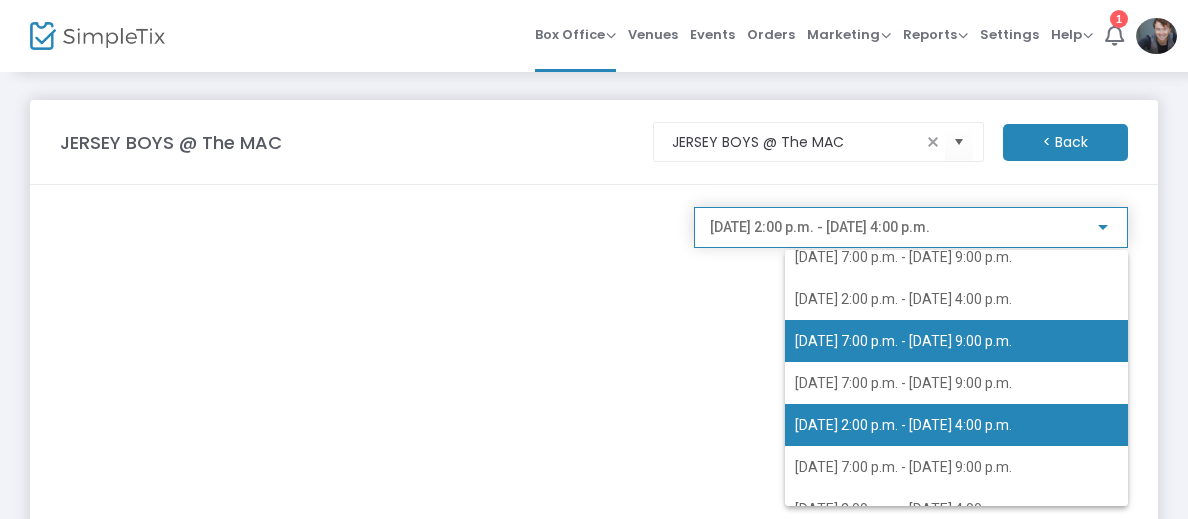 scroll, scrollTop: 80, scrollLeft: 0, axis: vertical 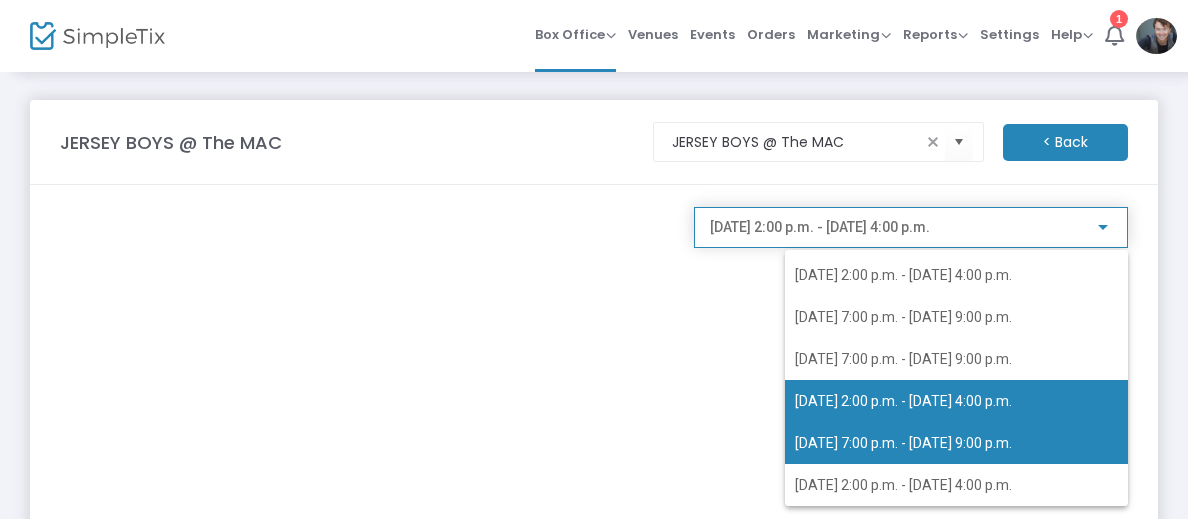 click on "2025-08-09 @ 7:00 p.m. - 2025-08-09 @ 9:00 p.m." at bounding box center (956, 443) 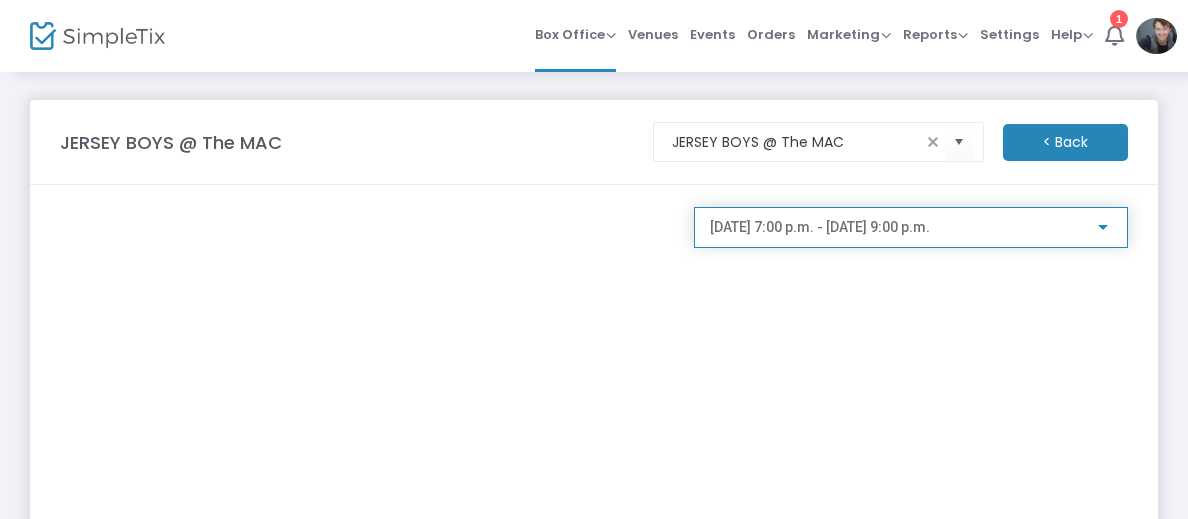 scroll, scrollTop: 38, scrollLeft: 0, axis: vertical 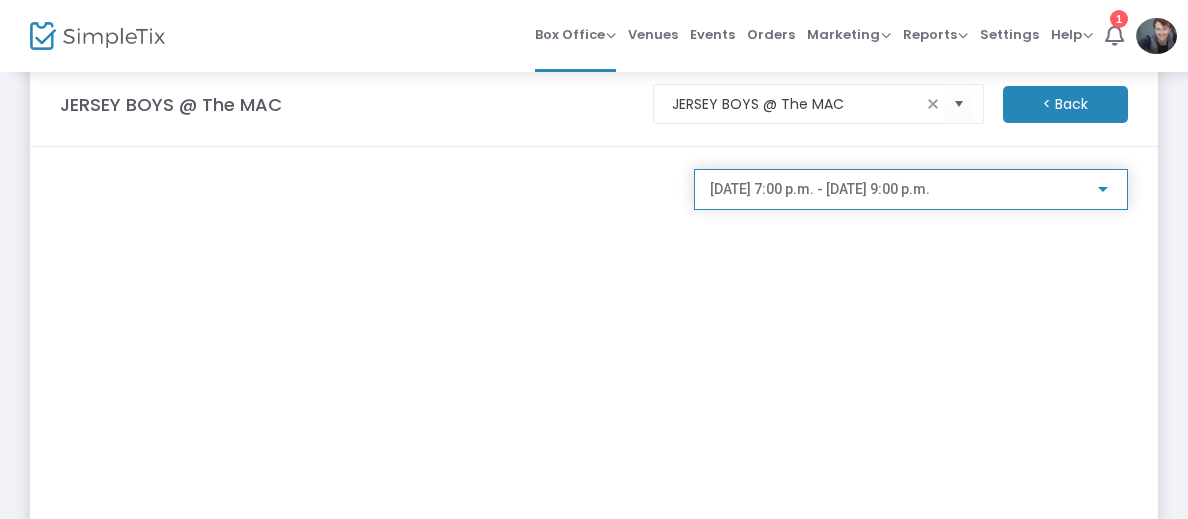 click on "2025-08-09 @ 7:00 p.m. - 2025-08-09 @ 9:00 p.m." at bounding box center (820, 189) 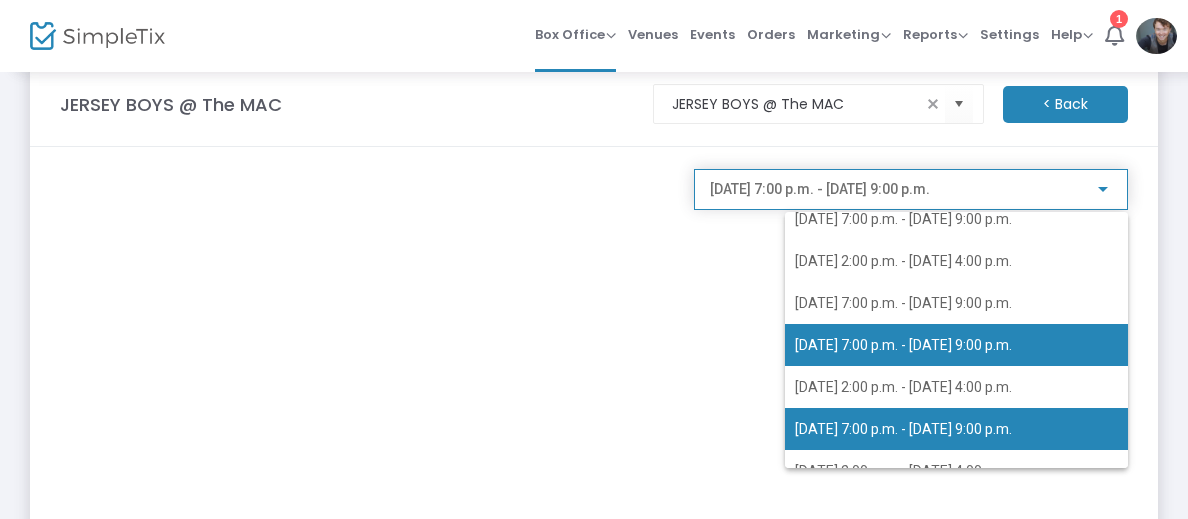 scroll, scrollTop: 80, scrollLeft: 0, axis: vertical 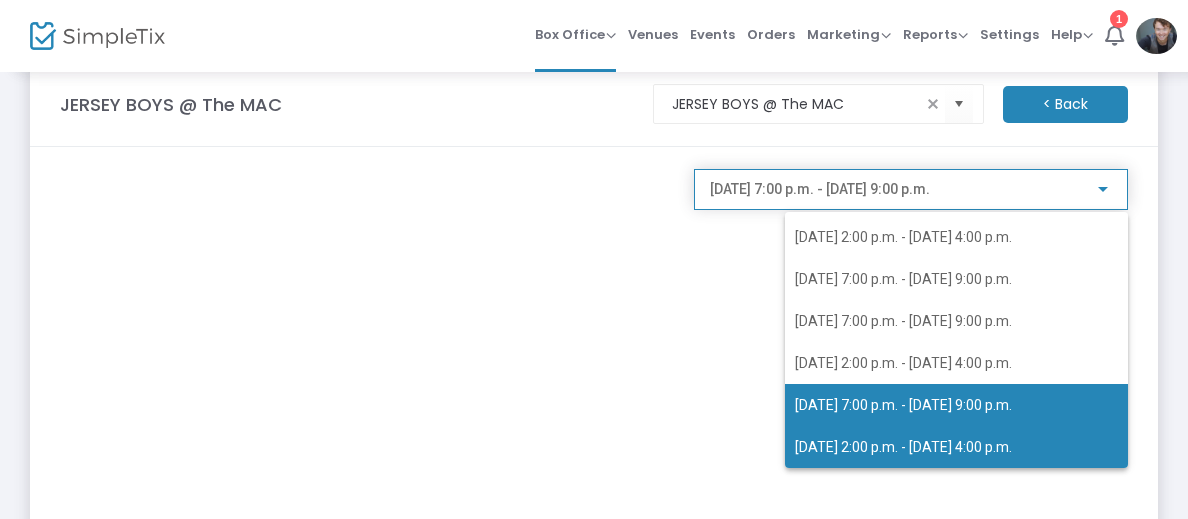 click on "2025-08-10 @ 2:00 p.m. - 2025-08-10 @ 4:00 p.m." at bounding box center (903, 447) 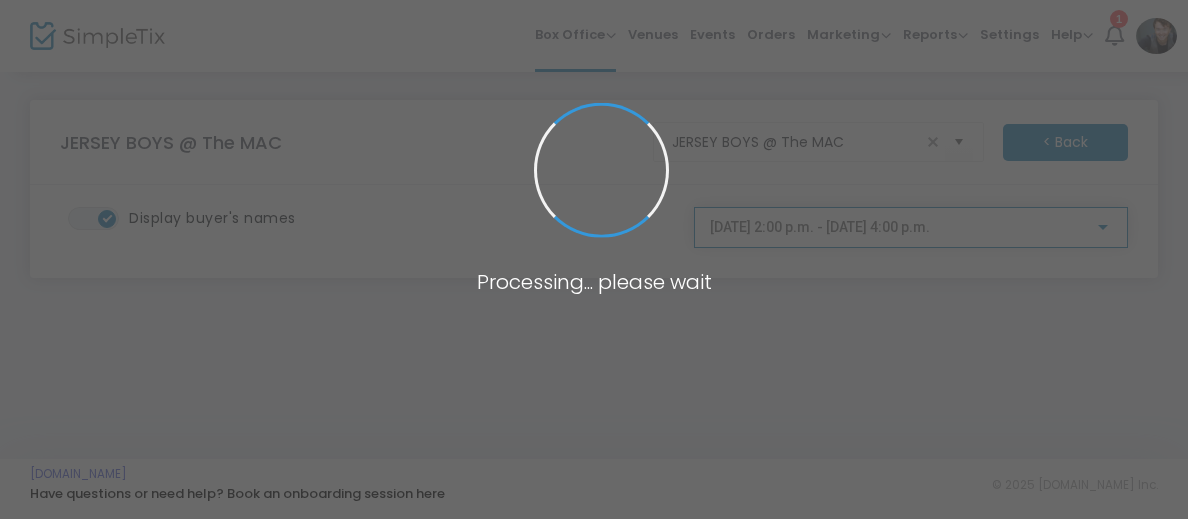 scroll, scrollTop: 0, scrollLeft: 0, axis: both 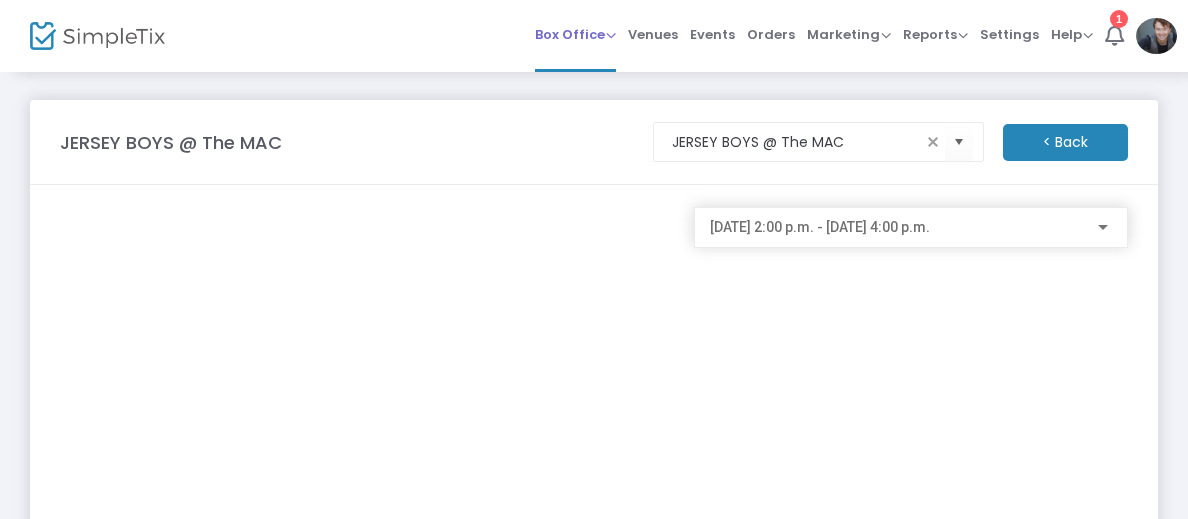 click on "Box Office" at bounding box center [575, 34] 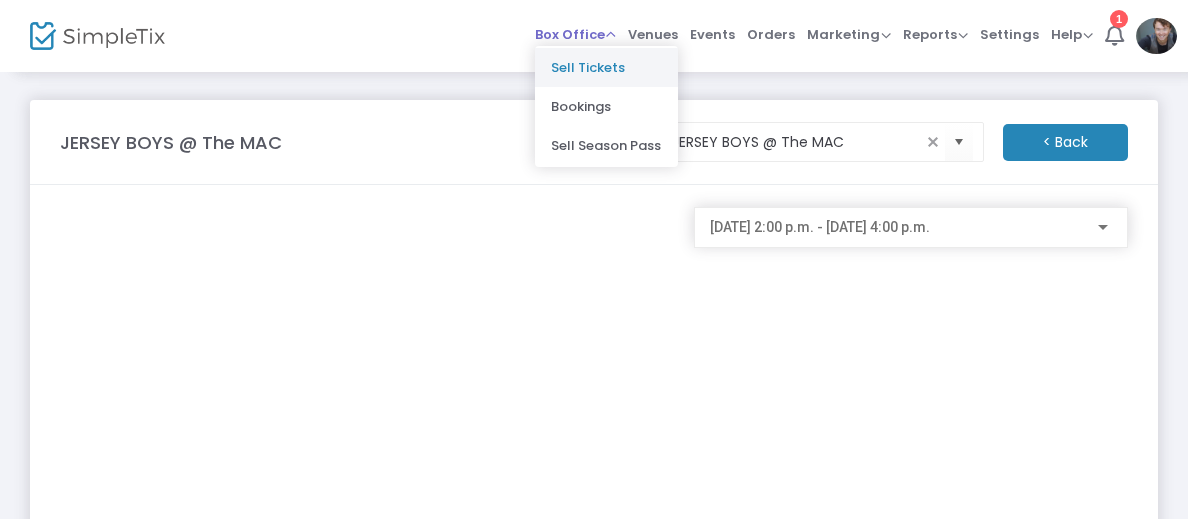 click on "Sell Tickets" at bounding box center (606, 67) 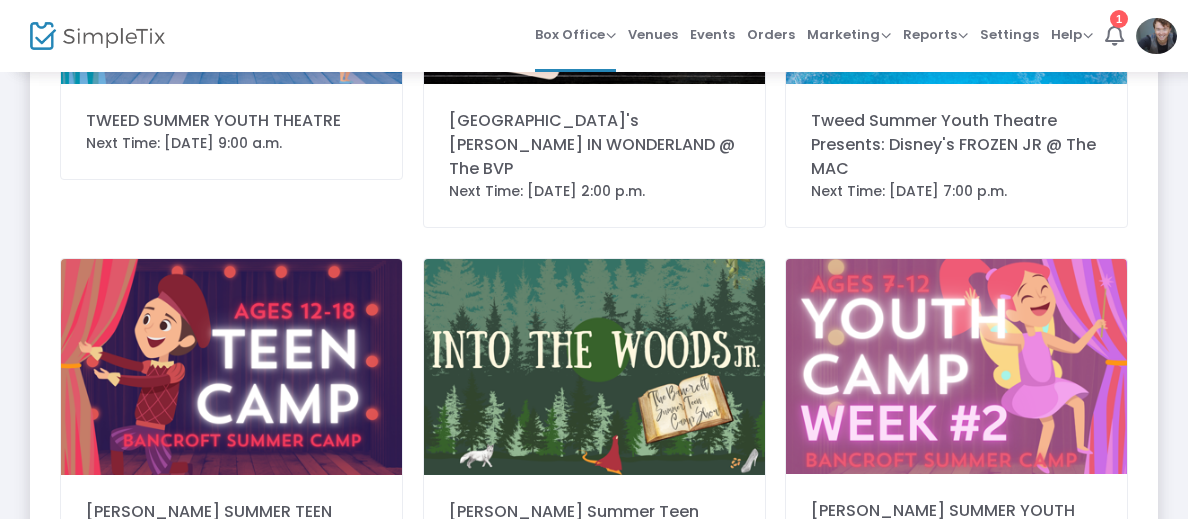 scroll, scrollTop: 429, scrollLeft: 0, axis: vertical 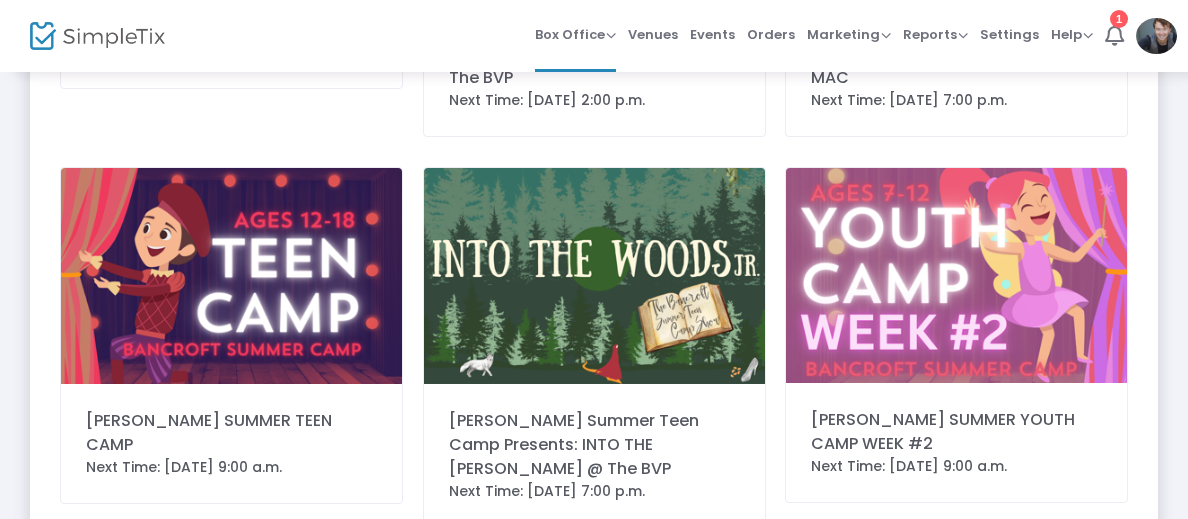 click 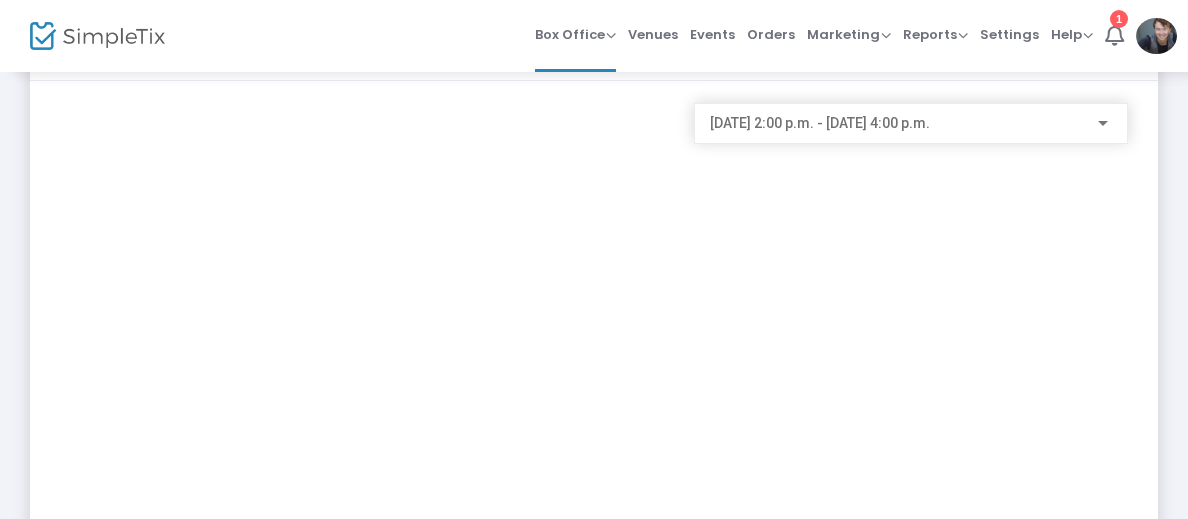 scroll, scrollTop: 63, scrollLeft: 0, axis: vertical 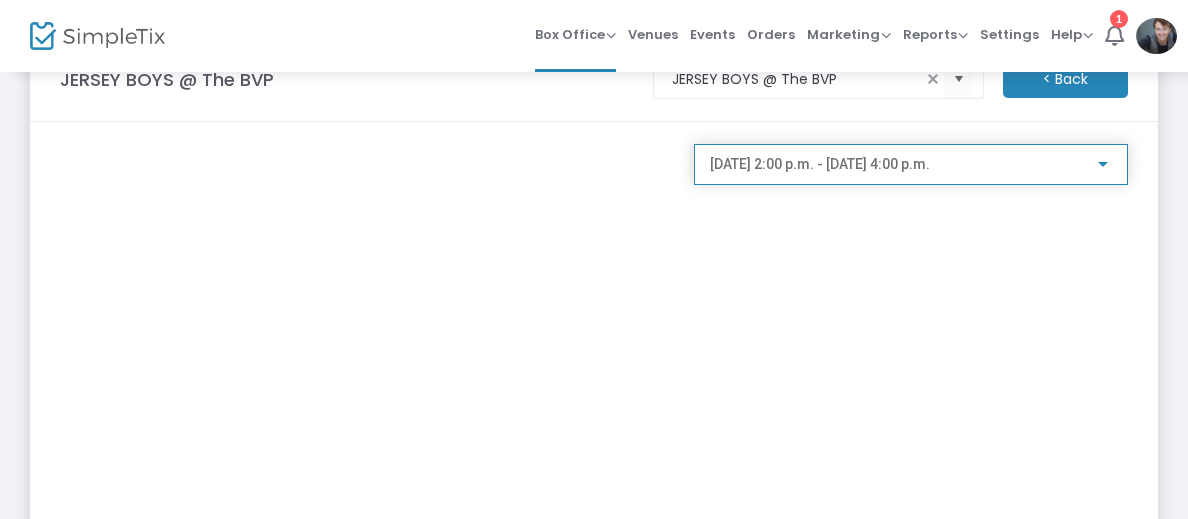 click on "2025-08-13 @ 2:00 p.m. - 2025-08-13 @ 4:00 p.m." at bounding box center (820, 164) 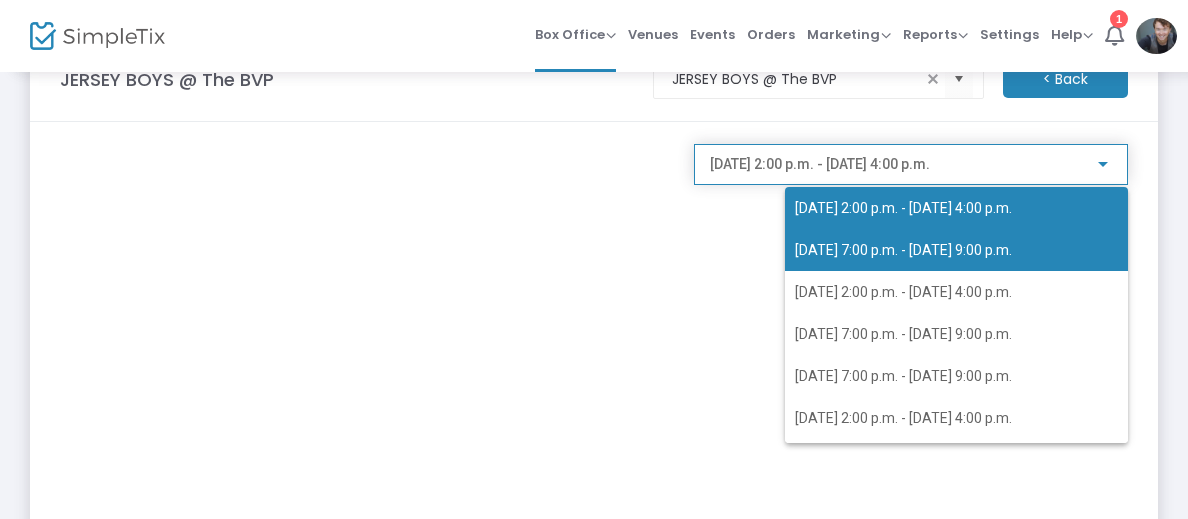 click on "2025-08-13 @ 7:00 p.m. - 2025-08-13 @ 9:00 p.m." at bounding box center [956, 250] 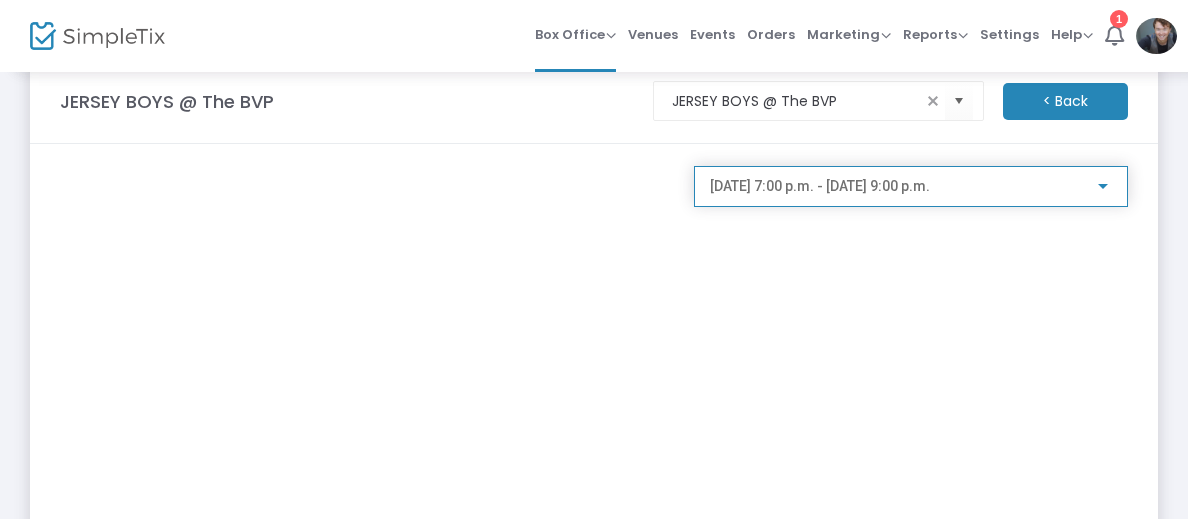 scroll, scrollTop: 43, scrollLeft: 0, axis: vertical 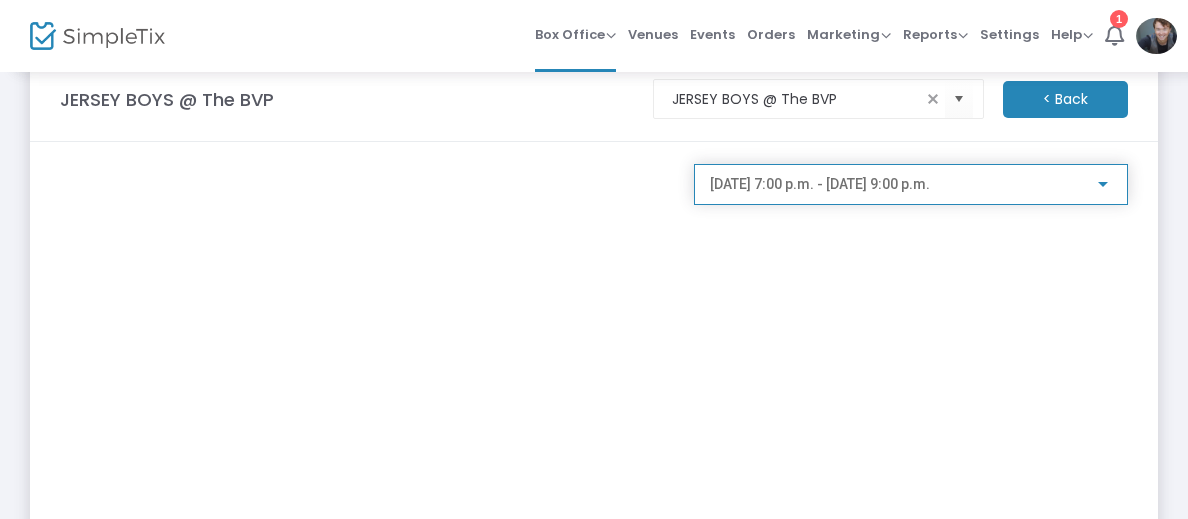 click on "2025-08-13 @ 7:00 p.m. - 2025-08-13 @ 9:00 p.m." 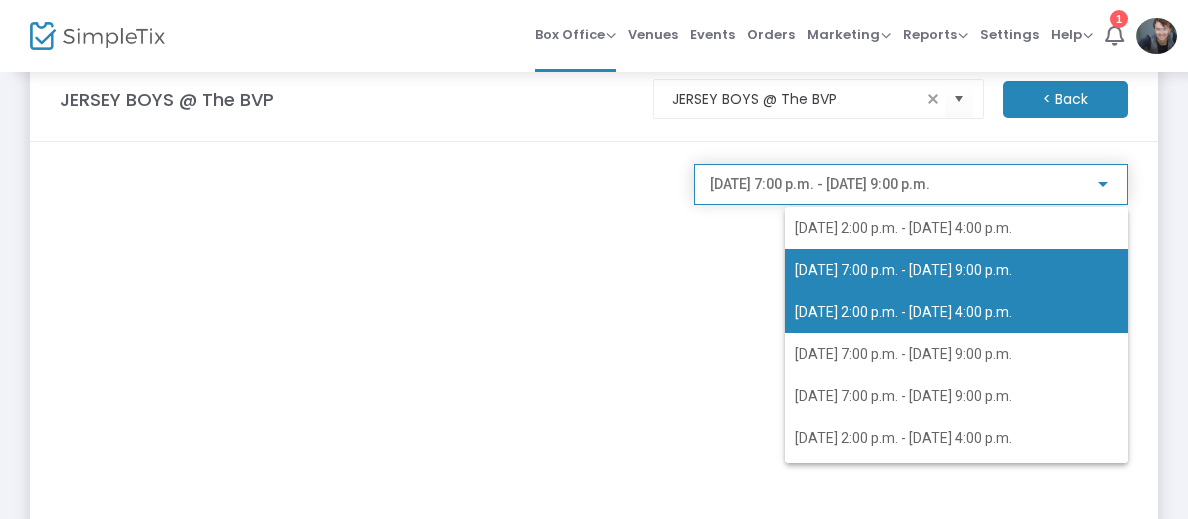 click on "2025-08-14 @ 2:00 p.m. - 2025-08-14 @ 4:00 p.m." at bounding box center (903, 312) 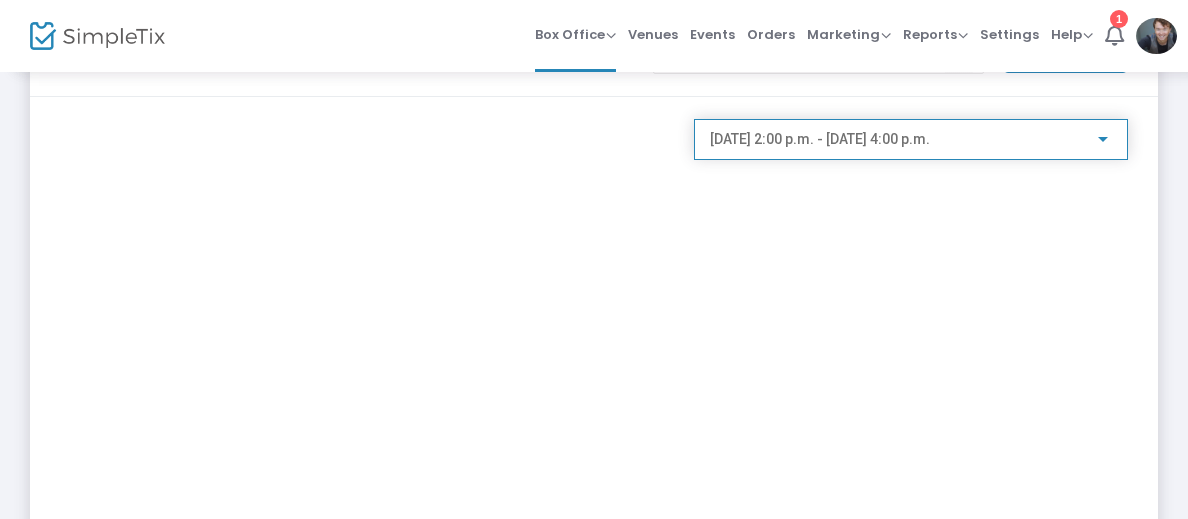 scroll, scrollTop: 89, scrollLeft: 0, axis: vertical 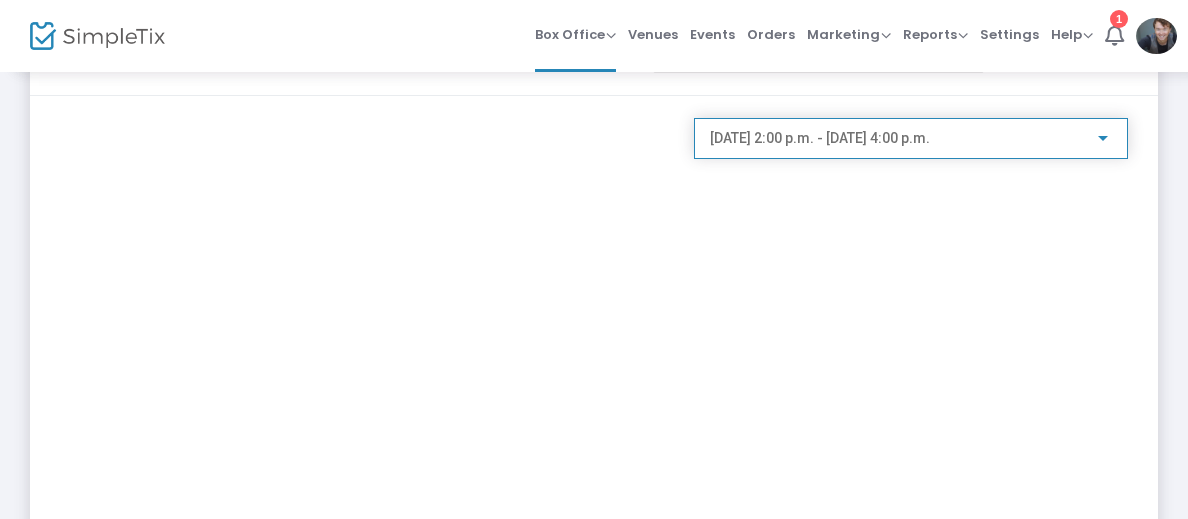click on "2025-08-14 @ 2:00 p.m. - 2025-08-14 @ 4:00 p.m." 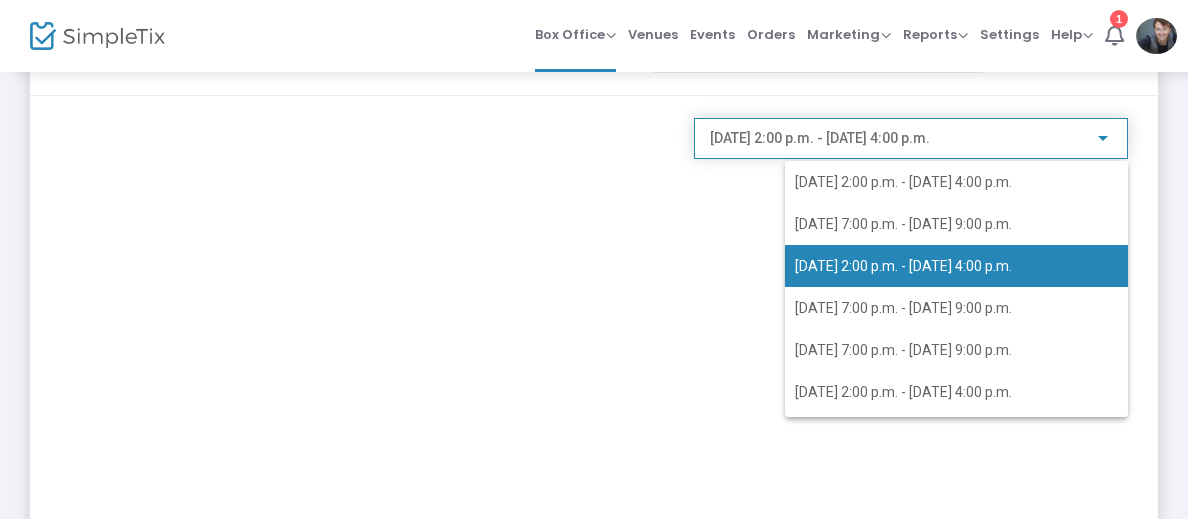 scroll, scrollTop: 34, scrollLeft: 0, axis: vertical 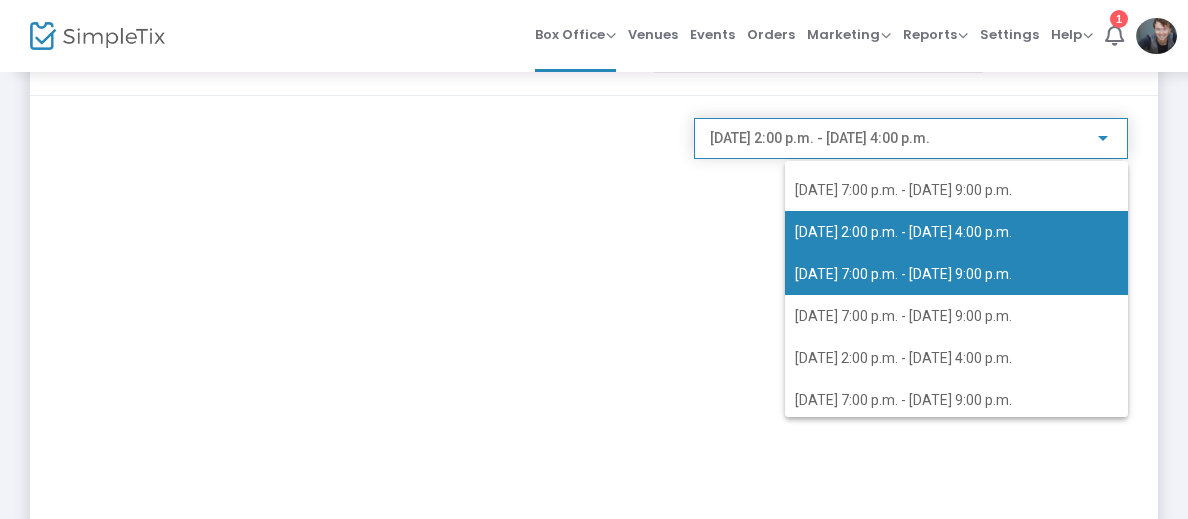 click on "2025-08-14 @ 7:00 p.m. - 2025-08-14 @ 9:00 p.m." at bounding box center (903, 274) 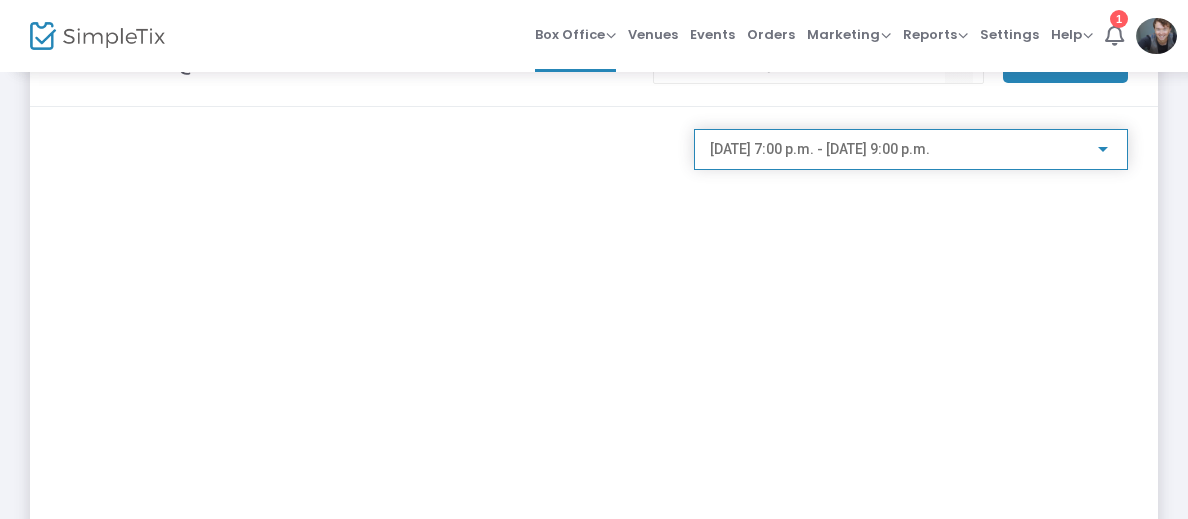 scroll, scrollTop: 79, scrollLeft: 0, axis: vertical 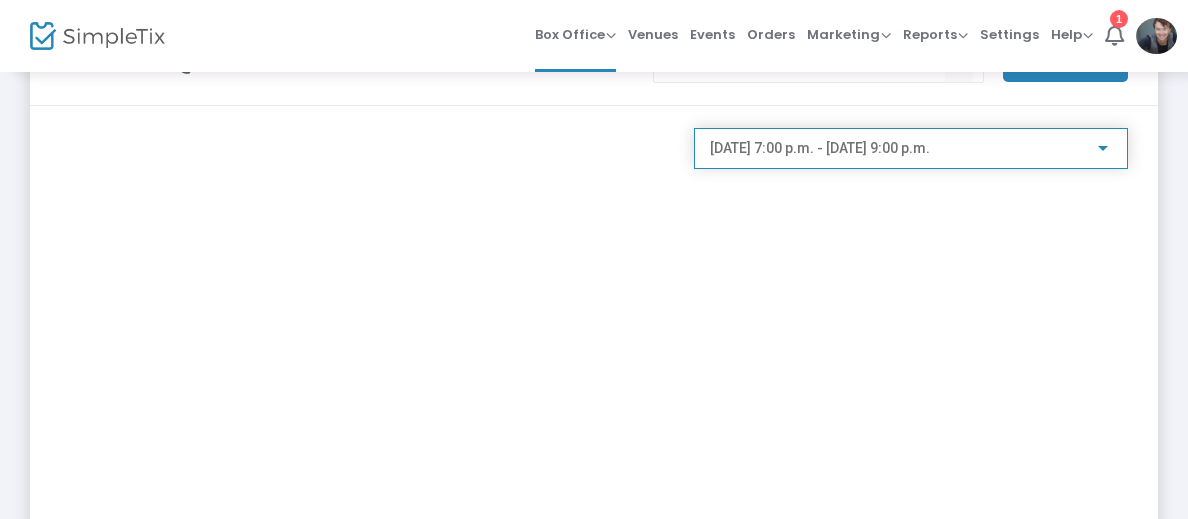 click on "2025-08-14 @ 7:00 p.m. - 2025-08-14 @ 9:00 p.m." at bounding box center (820, 148) 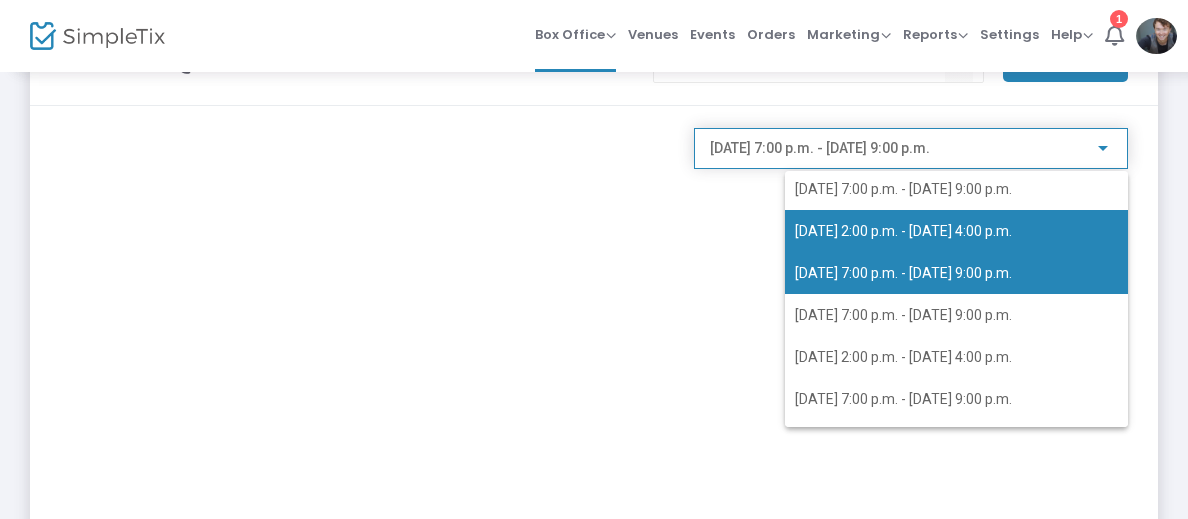scroll, scrollTop: 54, scrollLeft: 0, axis: vertical 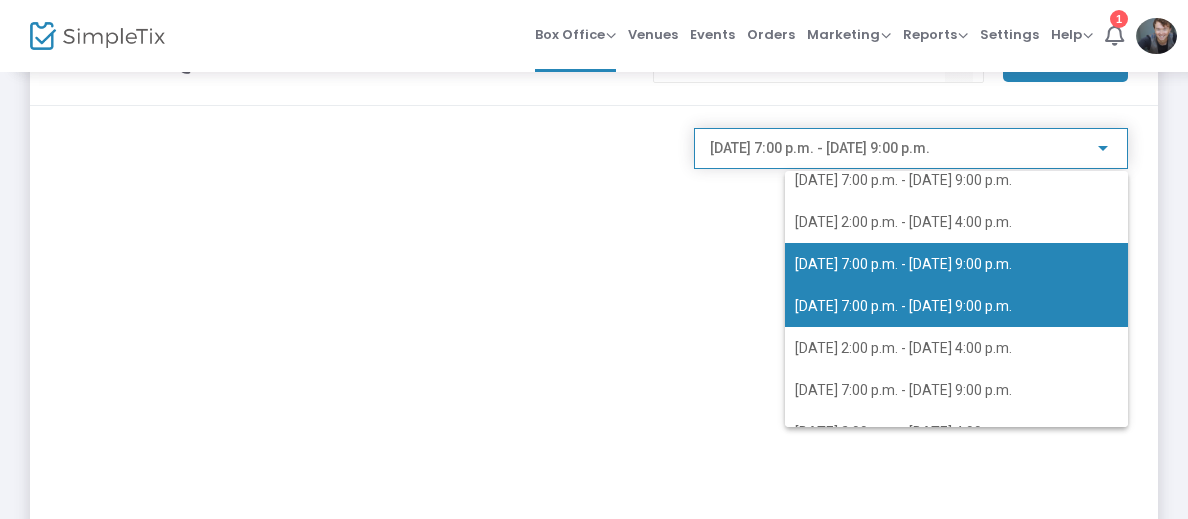 click on "2025-08-15 @ 7:00 p.m. - 2025-08-15 @ 9:00 p.m." at bounding box center (956, 306) 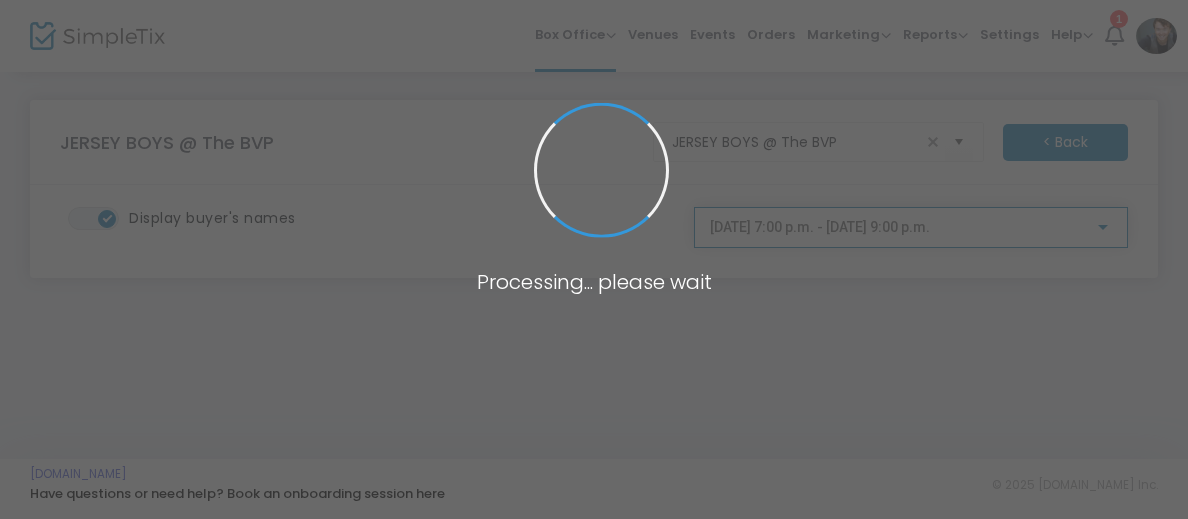 scroll, scrollTop: 0, scrollLeft: 0, axis: both 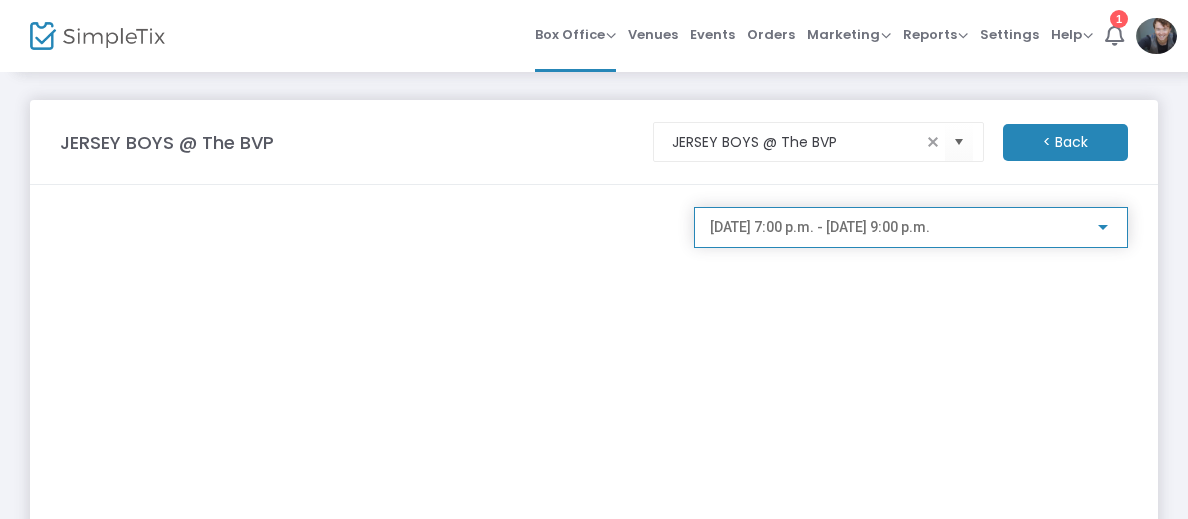 click on "2025-08-15 @ 7:00 p.m. - 2025-08-15 @ 9:00 p.m." 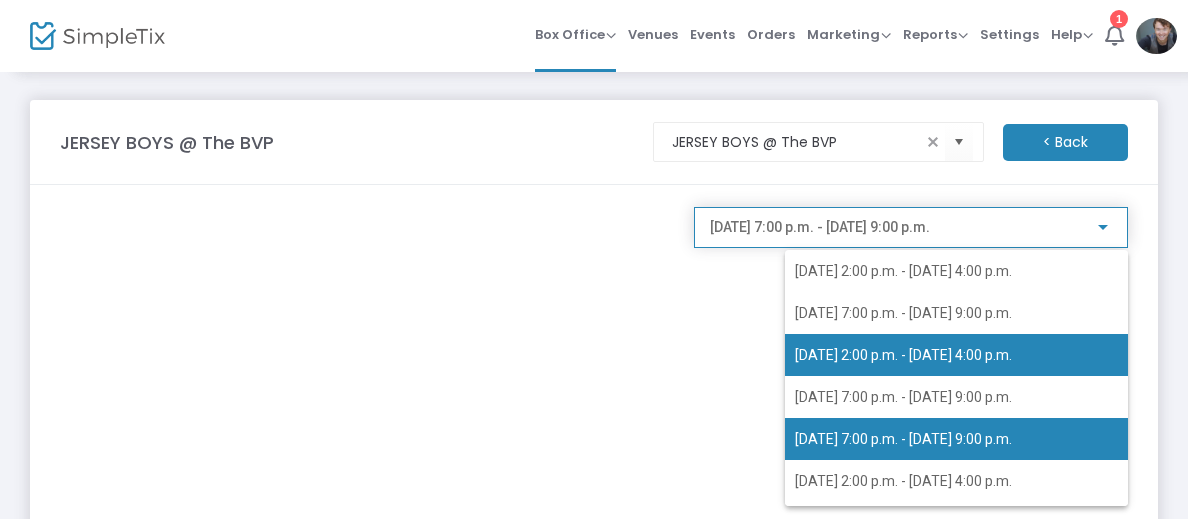 scroll, scrollTop: 47, scrollLeft: 0, axis: vertical 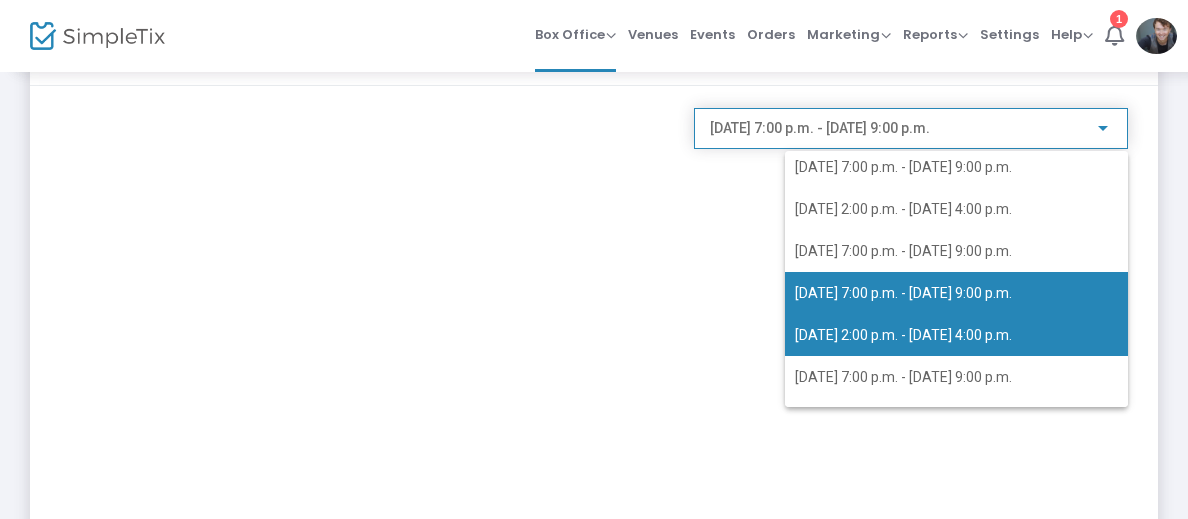 click on "2025-08-16 @ 2:00 p.m. - 2025-08-16 @ 4:00 p.m." at bounding box center [903, 335] 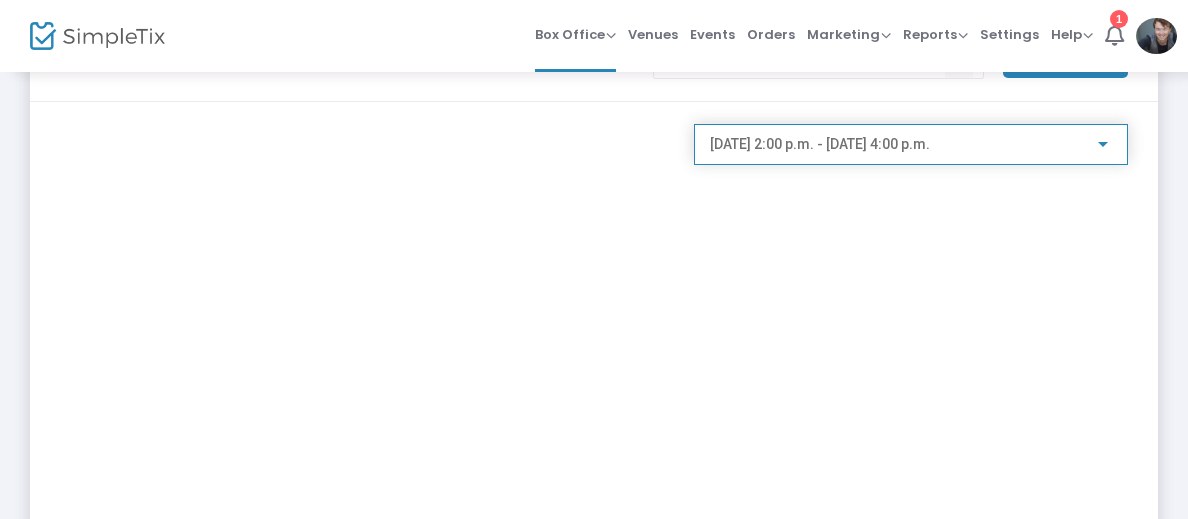 scroll, scrollTop: 88, scrollLeft: 0, axis: vertical 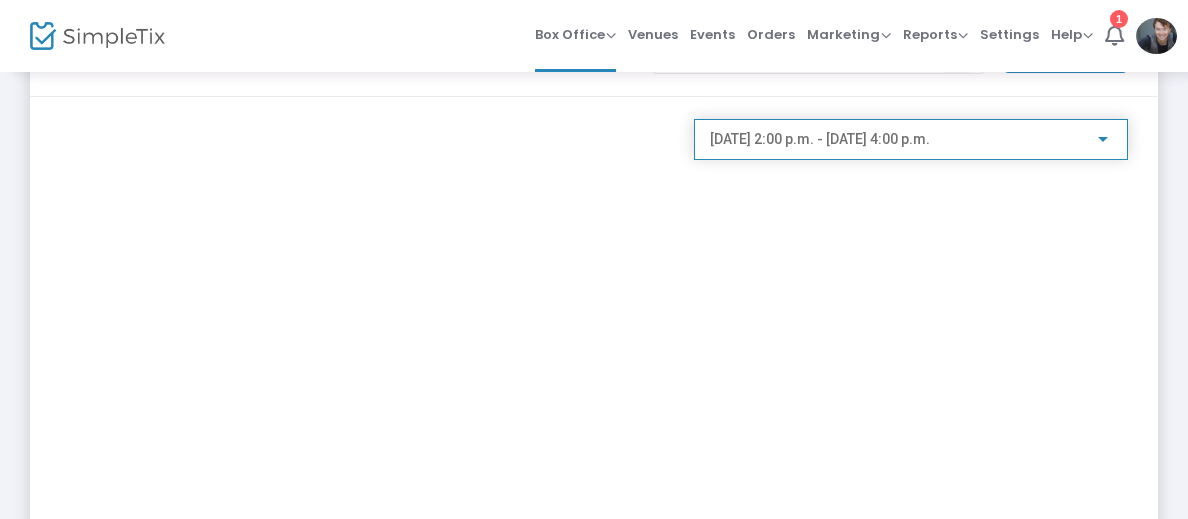 click on "2025-08-16 @ 2:00 p.m. - 2025-08-16 @ 4:00 p.m." at bounding box center (820, 139) 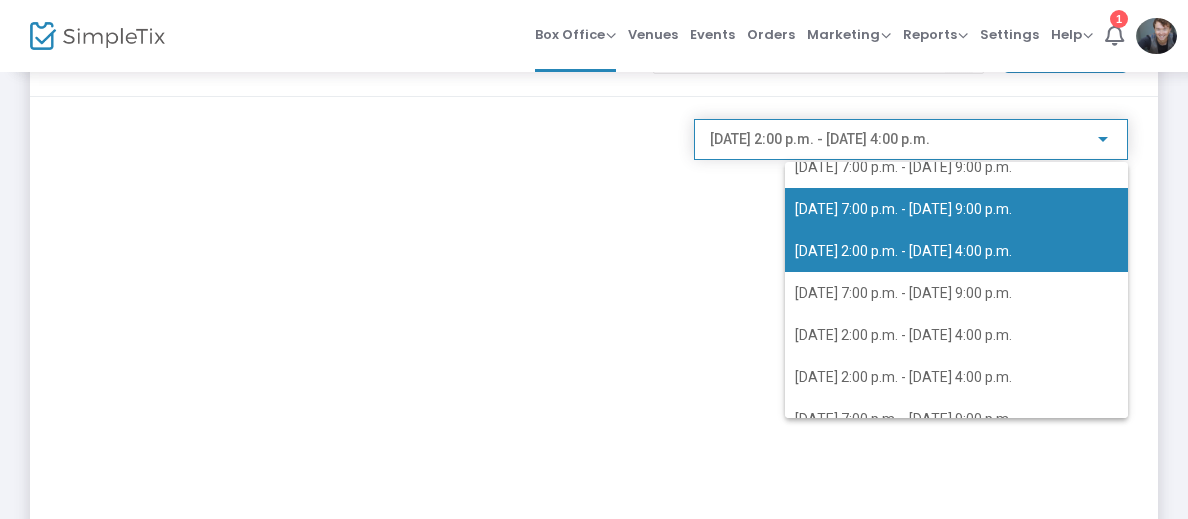 scroll, scrollTop: 150, scrollLeft: 0, axis: vertical 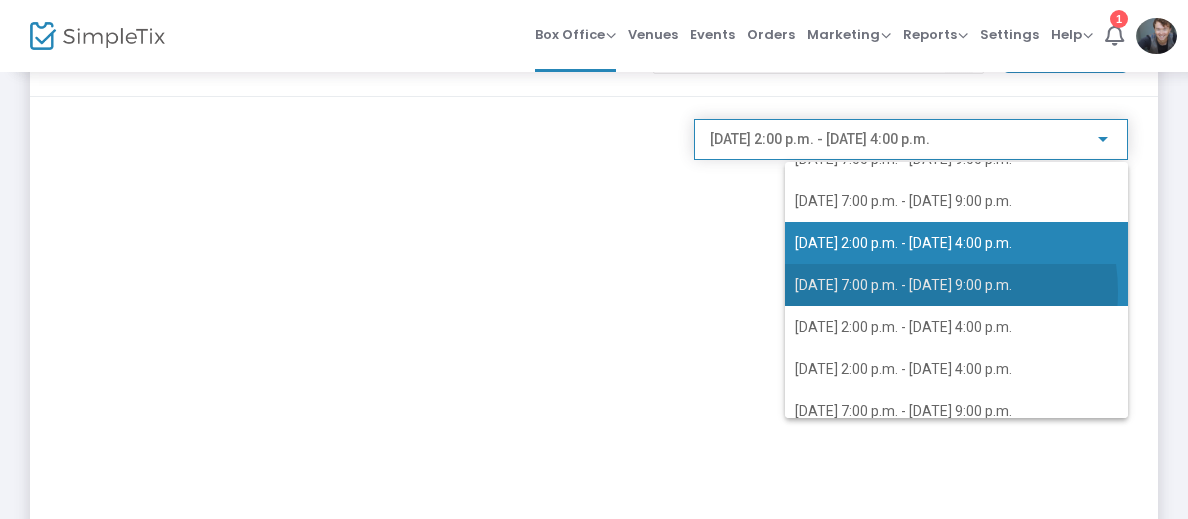 click on "2025-08-16 @ 7:00 p.m. - 2025-08-16 @ 9:00 p.m." at bounding box center (903, 285) 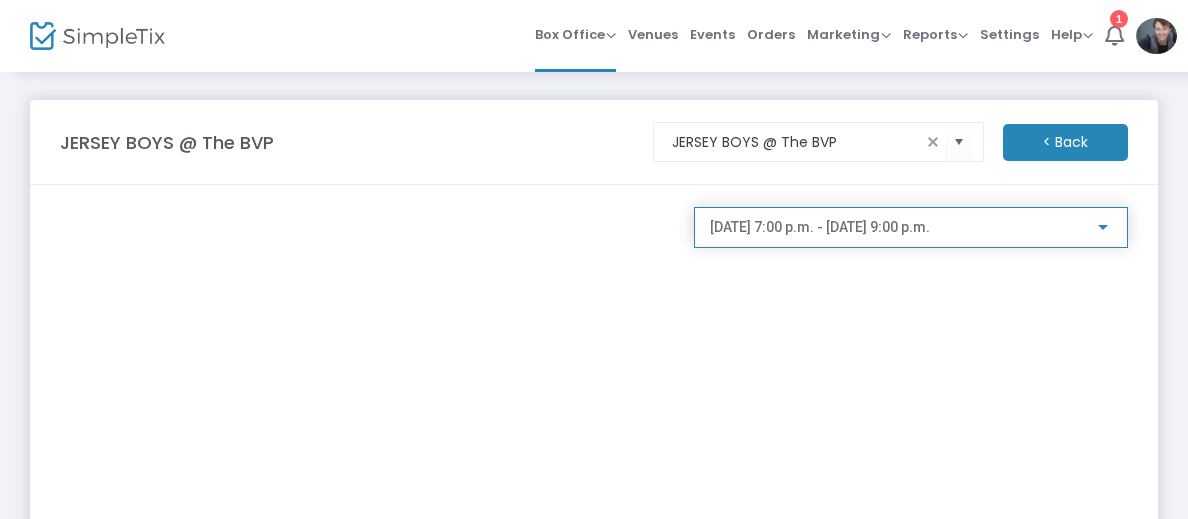 scroll, scrollTop: 80, scrollLeft: 0, axis: vertical 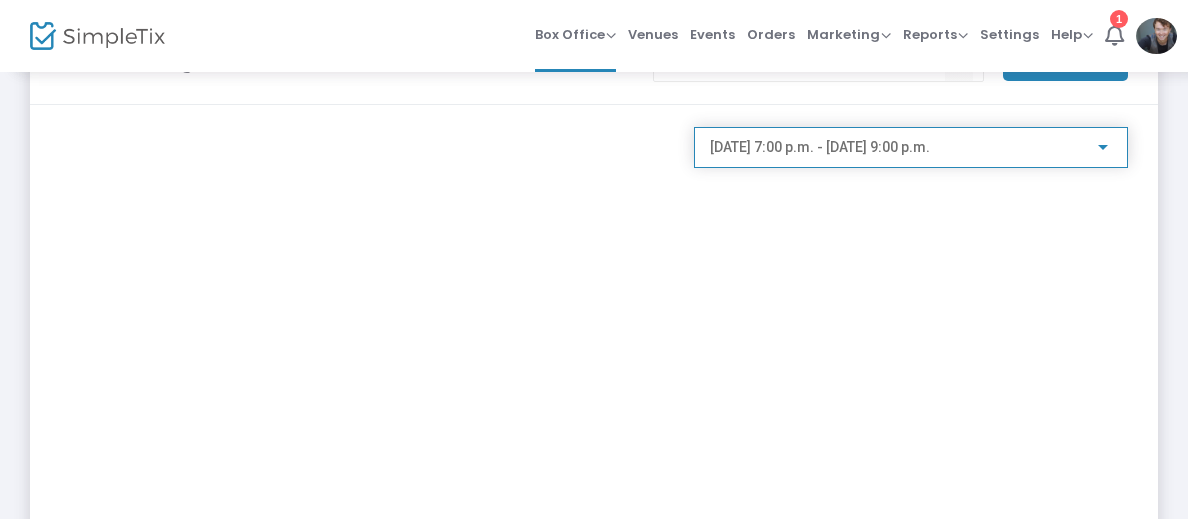 click on "2025-08-16 @ 7:00 p.m. - 2025-08-16 @ 9:00 p.m." 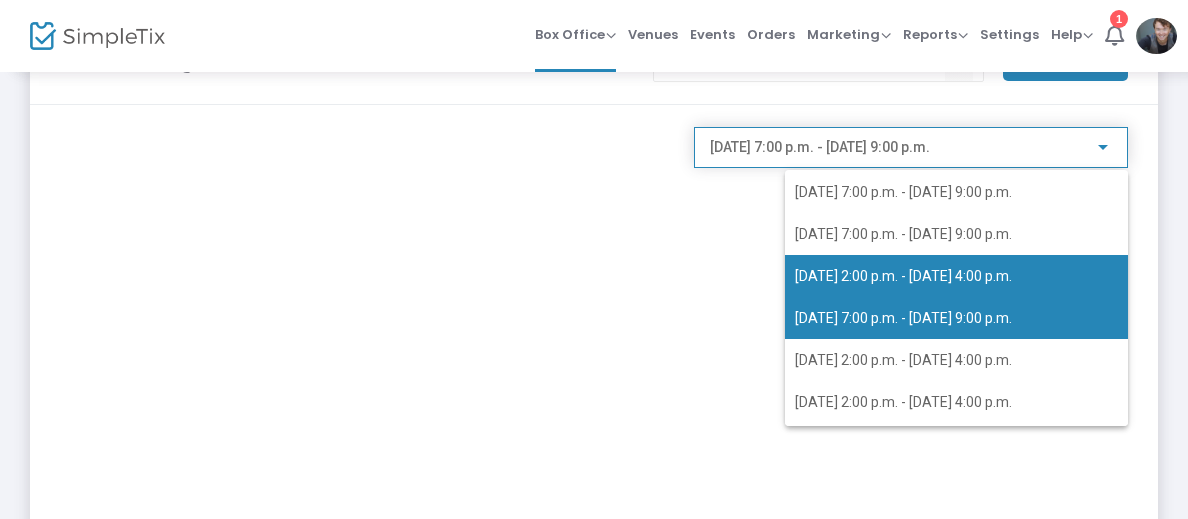 scroll, scrollTop: 175, scrollLeft: 0, axis: vertical 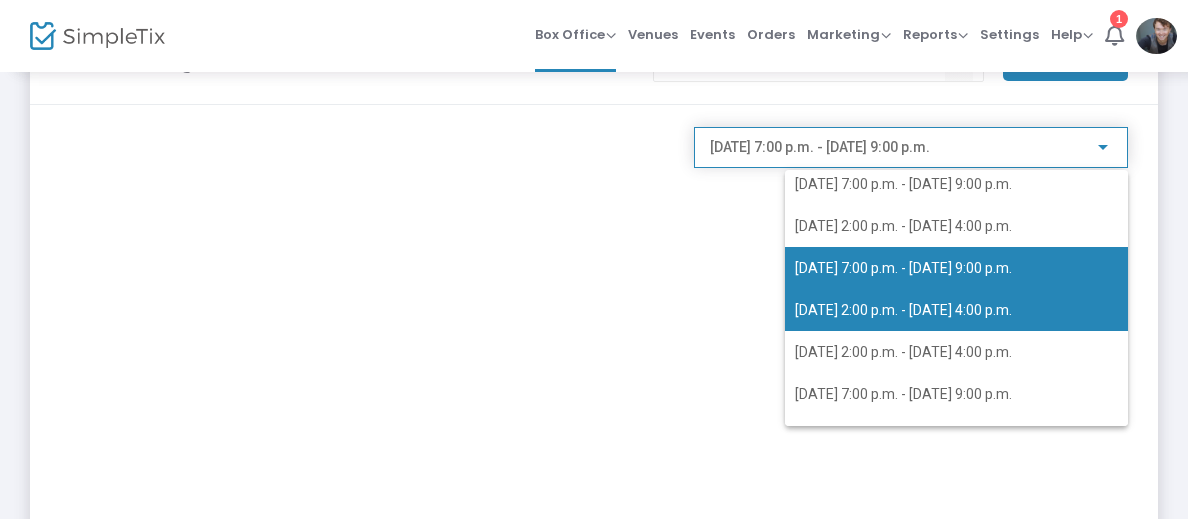 click on "2025-08-17 @ 2:00 p.m. - 2025-08-17 @ 4:00 p.m." at bounding box center (956, 310) 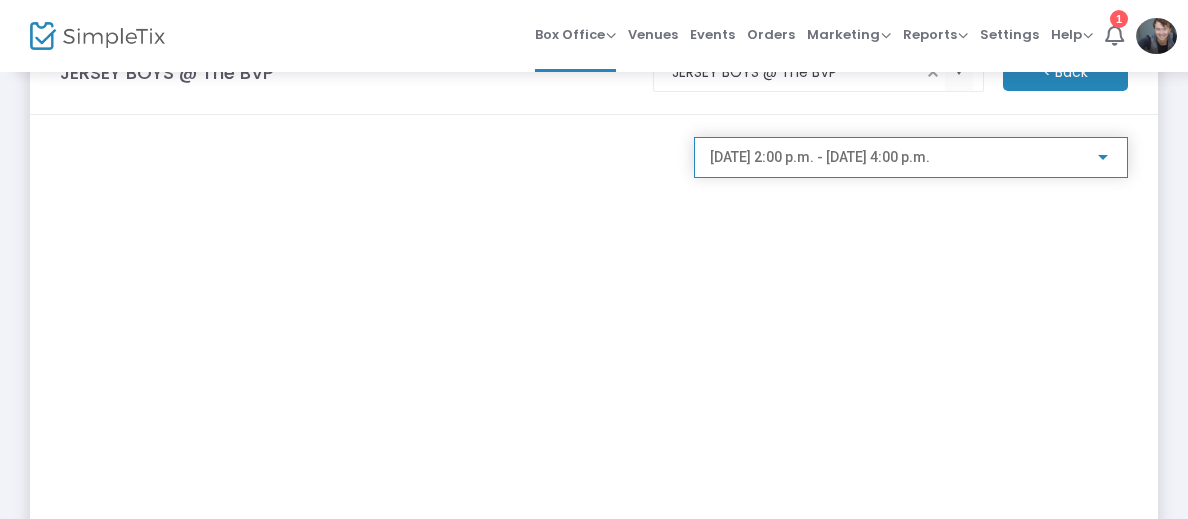 scroll, scrollTop: 77, scrollLeft: 0, axis: vertical 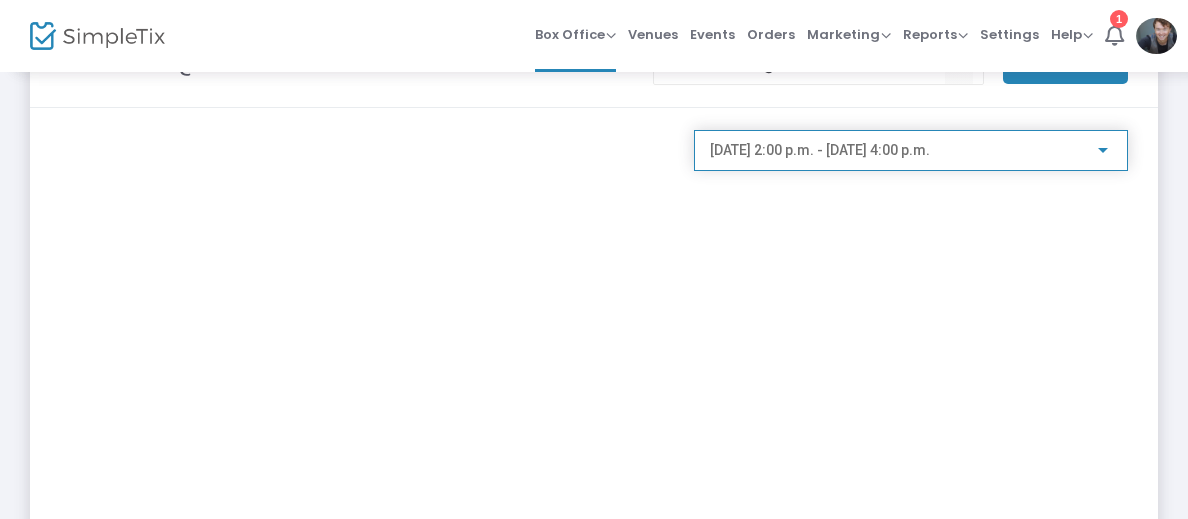click on "2025-08-17 @ 2:00 p.m. - 2025-08-17 @ 4:00 p.m." at bounding box center (820, 150) 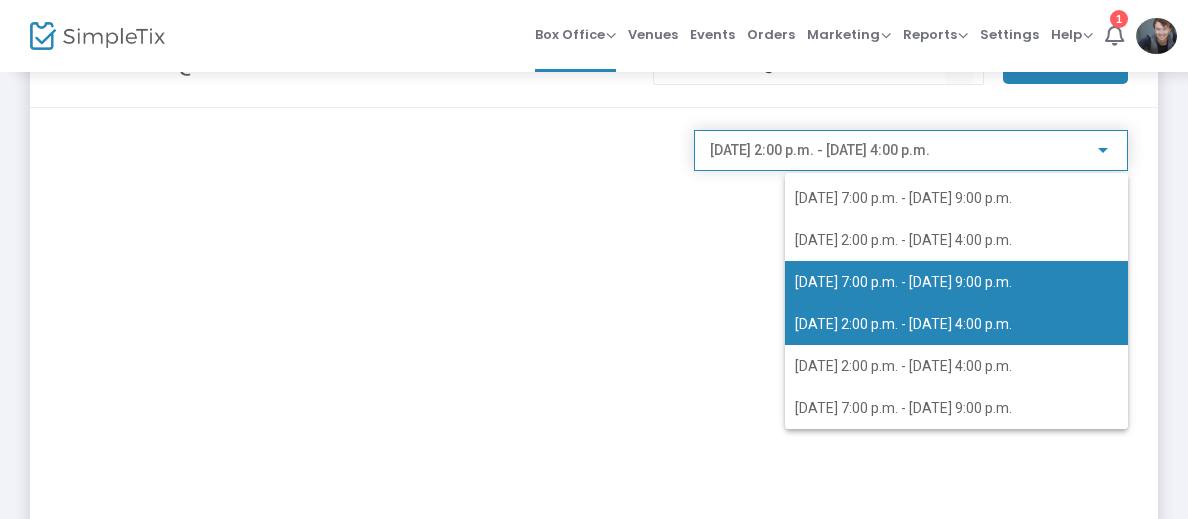 scroll, scrollTop: 232, scrollLeft: 0, axis: vertical 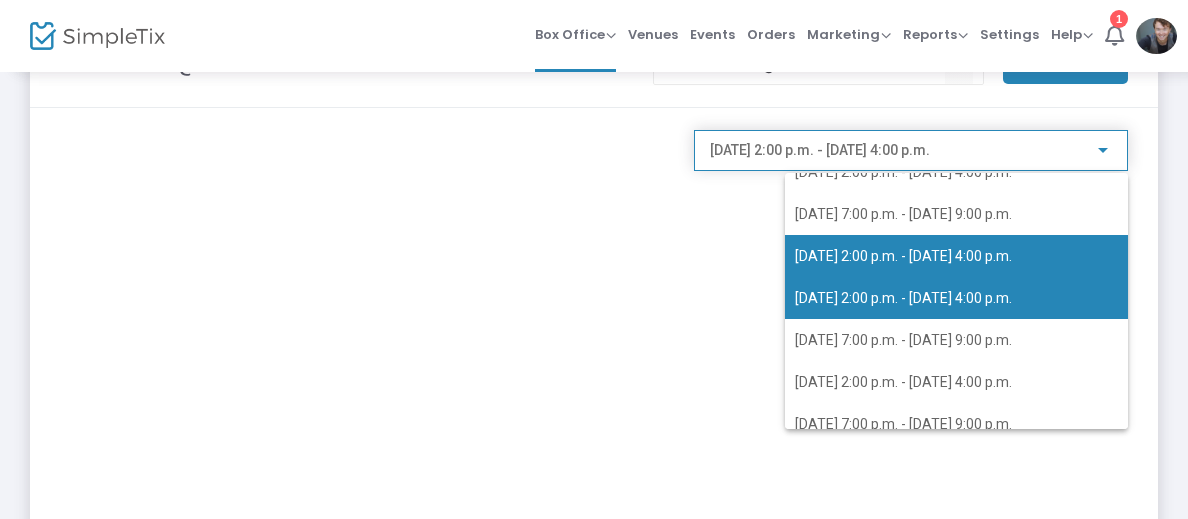 click on "2025-08-20 @ 2:00 p.m. - 2025-08-20 @ 4:00 p.m." at bounding box center (903, 298) 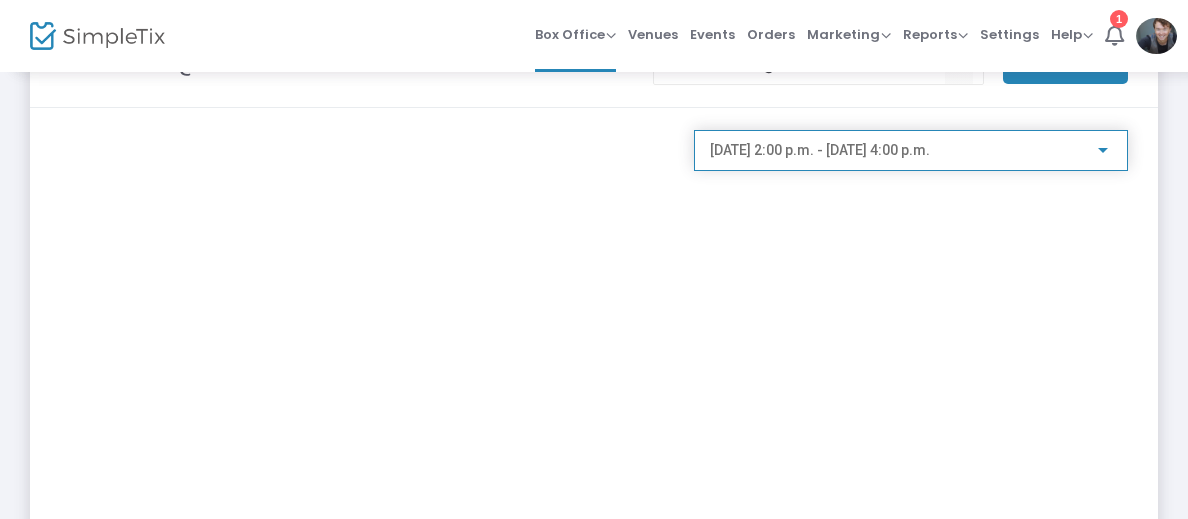 scroll, scrollTop: 0, scrollLeft: 0, axis: both 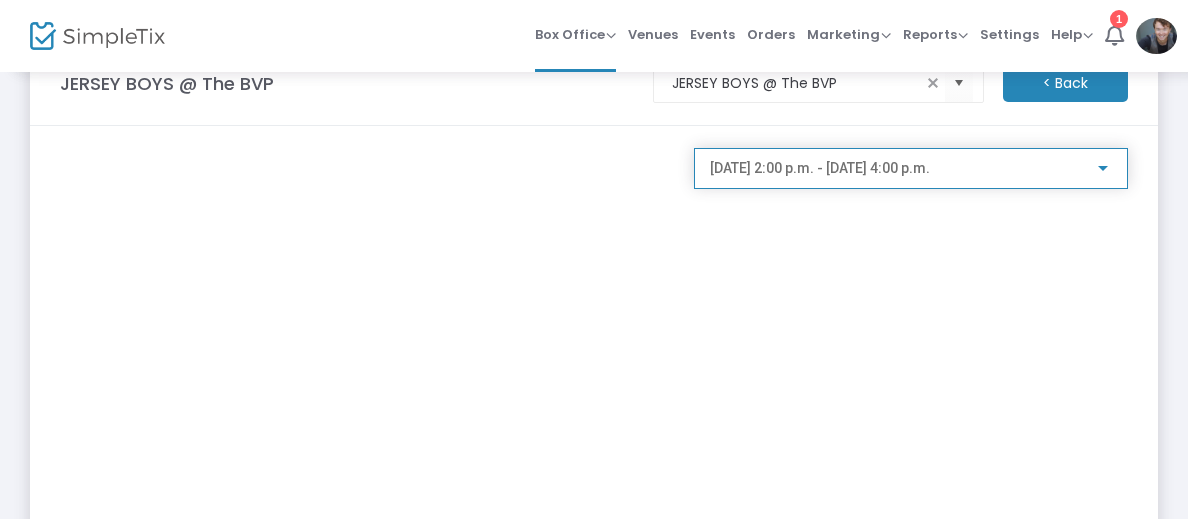 click on "2025-08-20 @ 2:00 p.m. - 2025-08-20 @ 4:00 p.m." at bounding box center [820, 168] 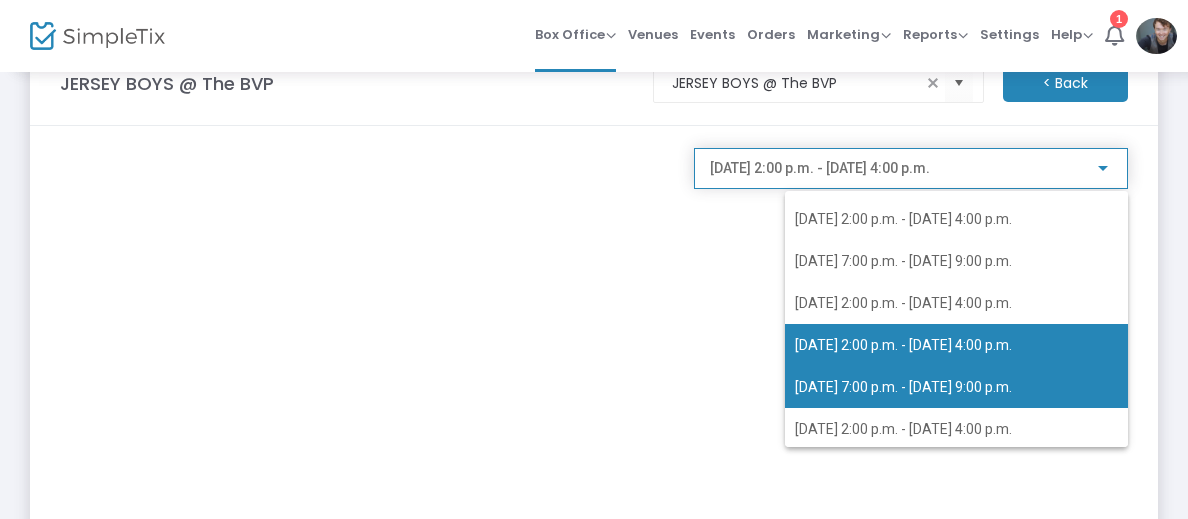 click on "2025-08-20 @ 7:00 p.m. - 2025-08-20 @ 9:00 p.m." at bounding box center [956, 387] 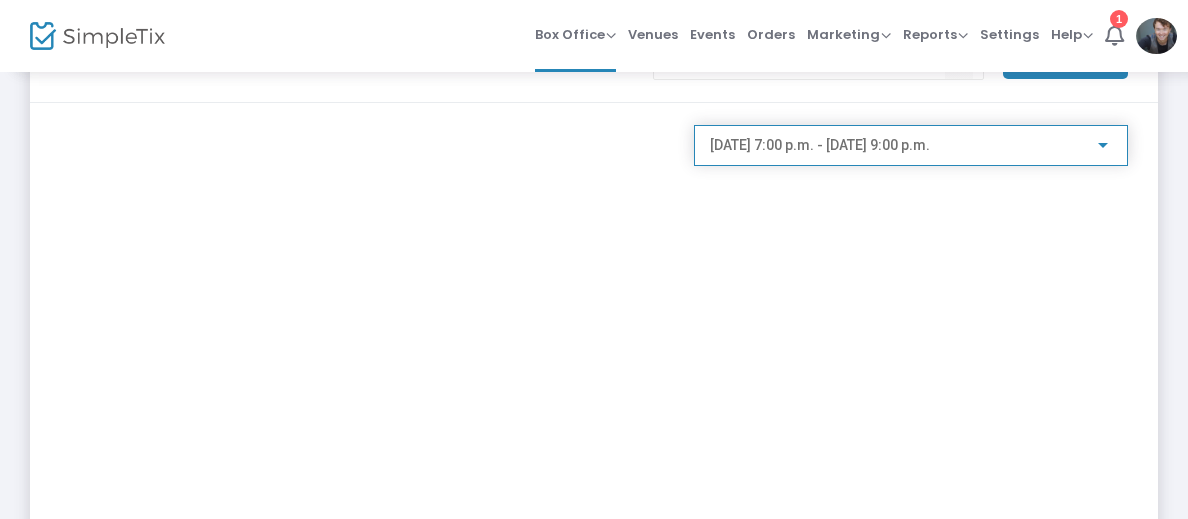 click on "2025-08-20 @ 7:00 p.m. - 2025-08-20 @ 9:00 p.m." at bounding box center (820, 145) 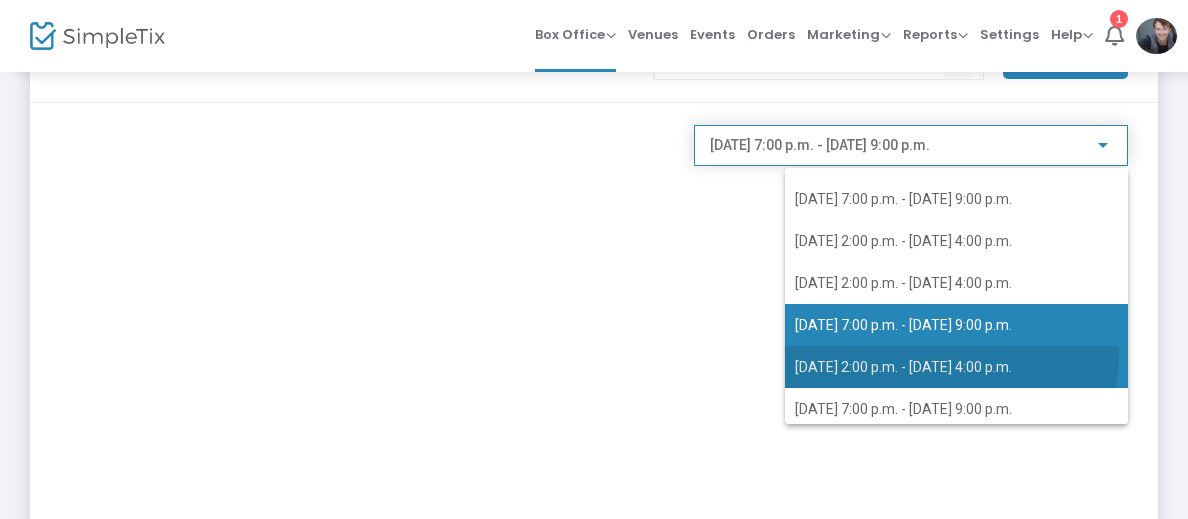 click on "2025-08-21 @ 2:00 p.m. - 2025-08-21 @ 4:00 p.m." at bounding box center [903, 367] 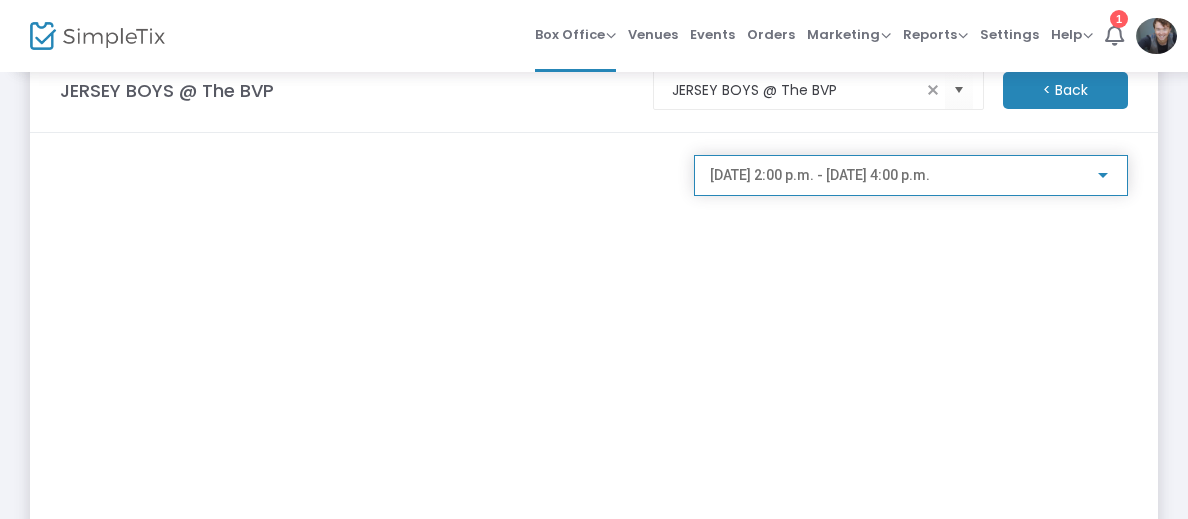 click on "2025-08-21 @ 2:00 p.m. - 2025-08-21 @ 4:00 p.m." at bounding box center (820, 175) 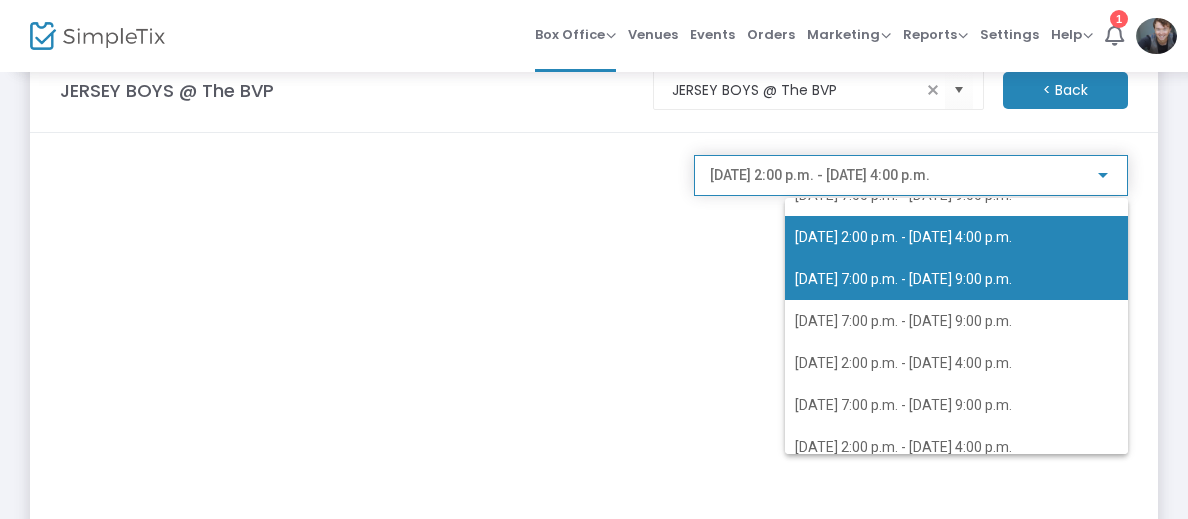 click on "2025-08-21 @ 7:00 p.m. - 2025-08-21 @ 9:00 p.m." at bounding box center (903, 279) 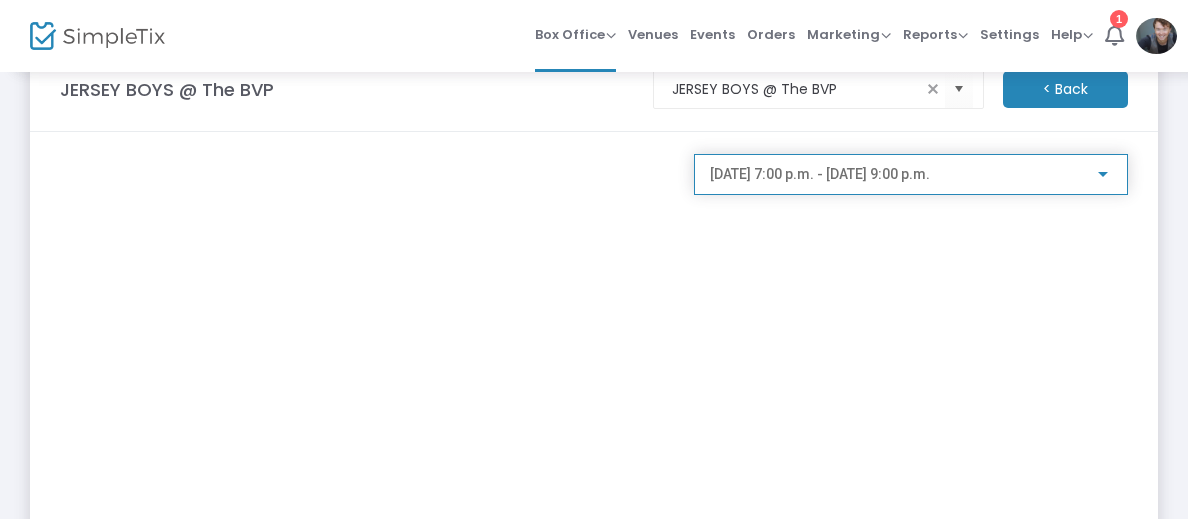click on "2025-08-21 @ 7:00 p.m. - 2025-08-21 @ 9:00 p.m." 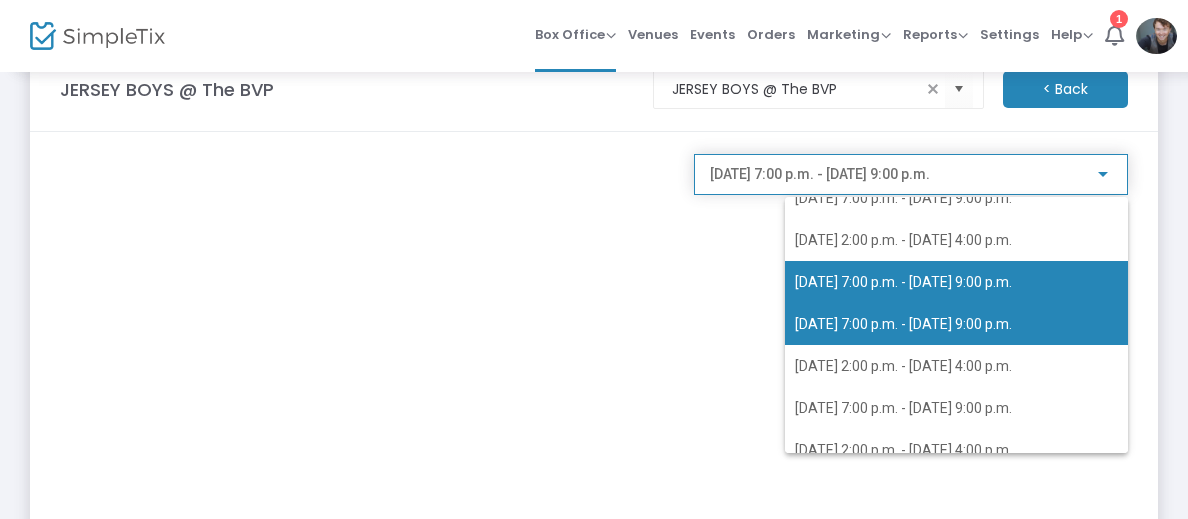 click on "2025-08-22 @ 7:00 p.m. - 2025-08-22 @ 9:00 p.m." at bounding box center (903, 324) 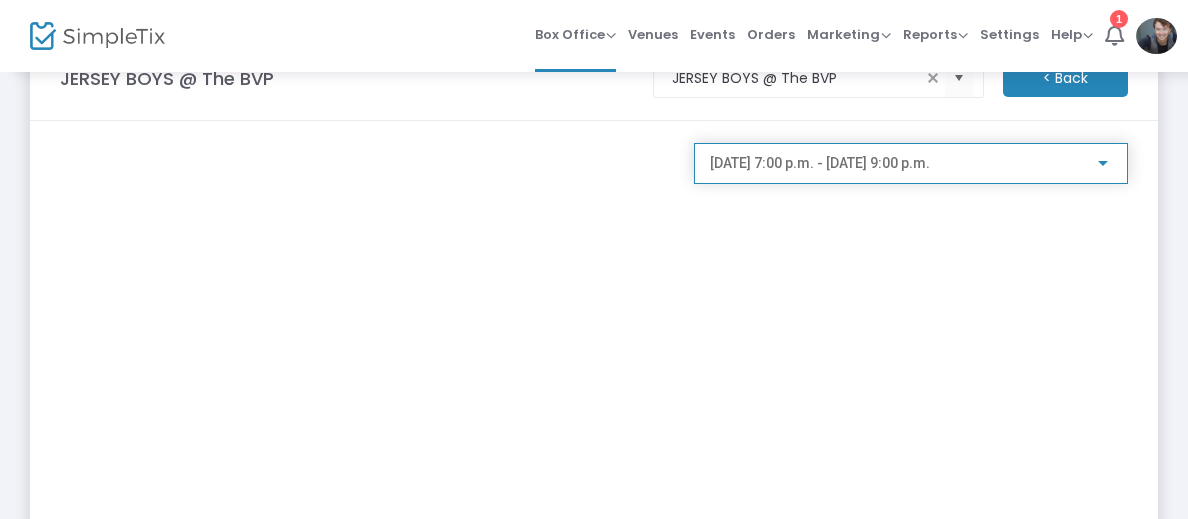 click on "2025-08-22 @ 7:00 p.m. - 2025-08-22 @ 9:00 p.m." 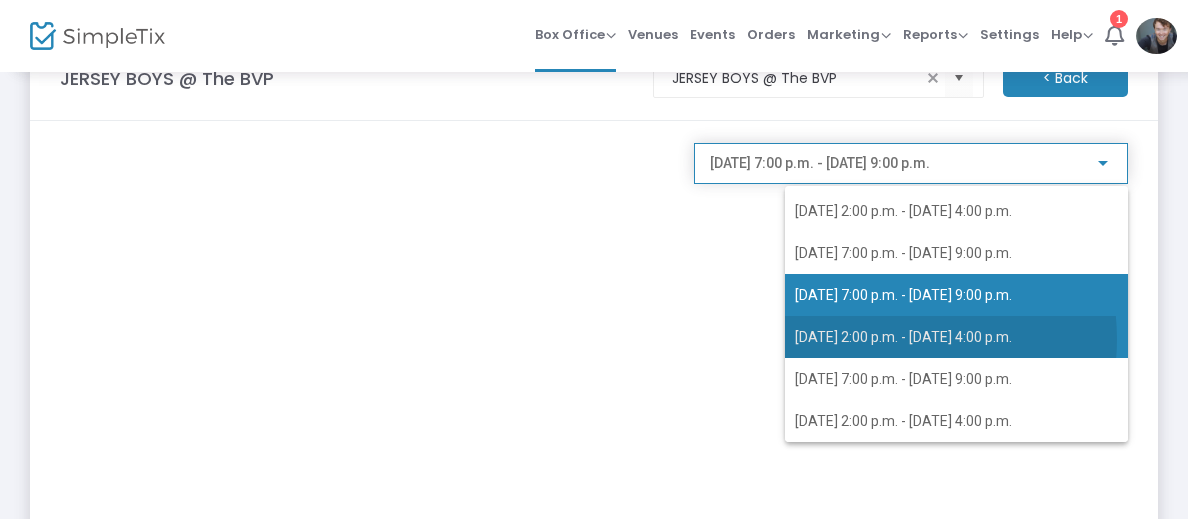 click on "2025-08-23 @ 2:00 p.m. - 2025-08-23 @ 4:00 p.m." at bounding box center [903, 337] 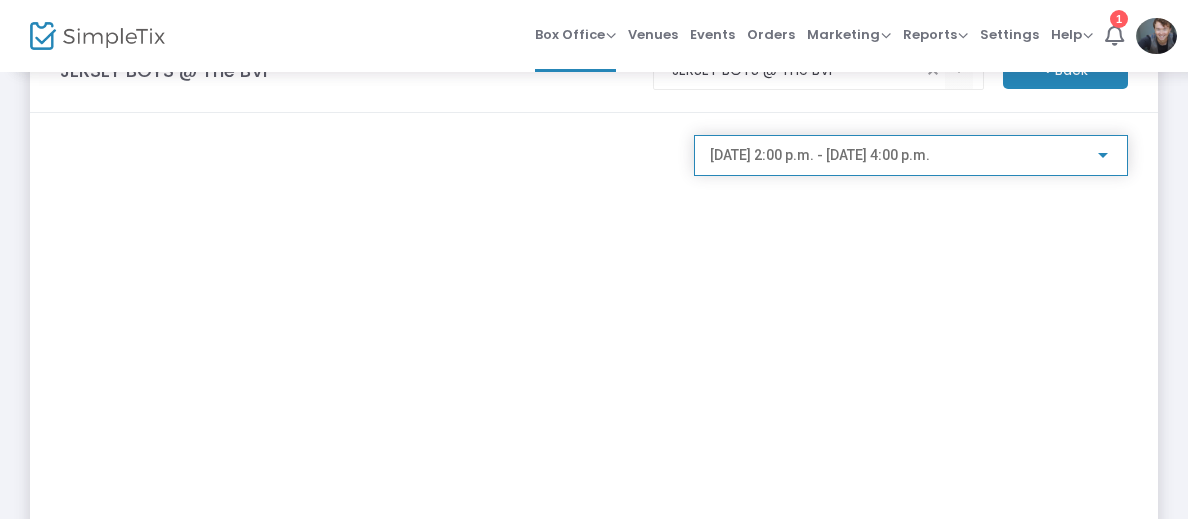 click on "2025-08-23 @ 2:00 p.m. - 2025-08-23 @ 4:00 p.m." at bounding box center (820, 155) 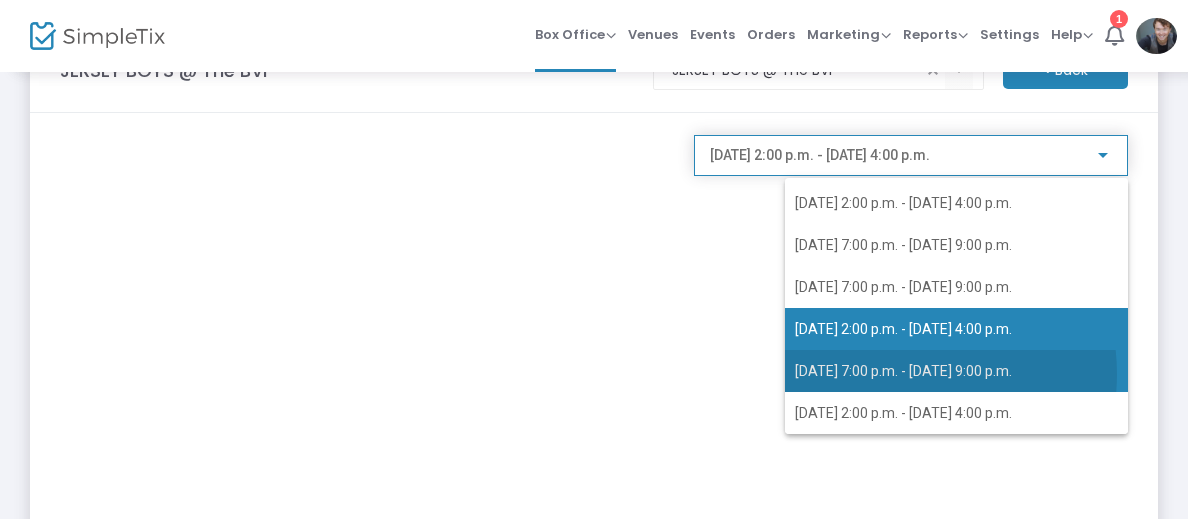 click on "2025-08-23 @ 7:00 p.m. - 2025-08-23 @ 9:00 p.m." at bounding box center (903, 371) 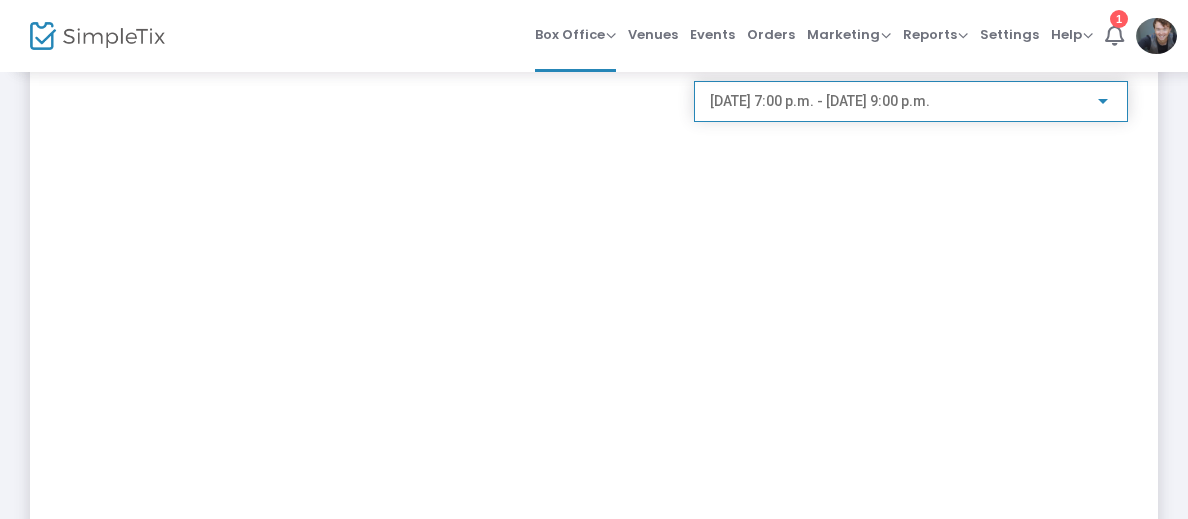 click on "2025-08-23 @ 7:00 p.m. - 2025-08-23 @ 9:00 p.m." at bounding box center [820, 101] 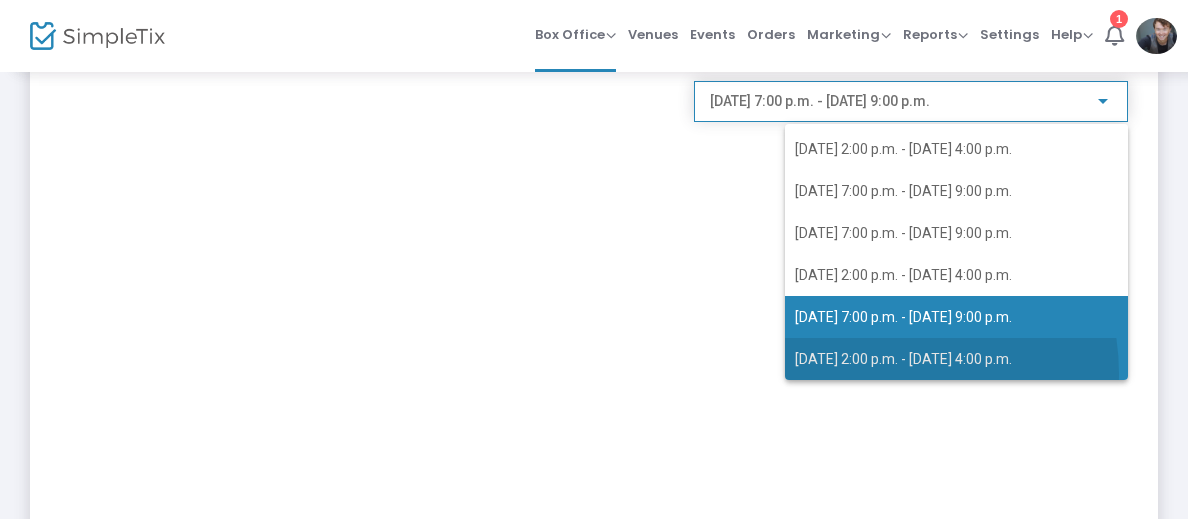 click on "2025-08-24 @ 2:00 p.m. - 2025-08-24 @ 4:00 p.m." at bounding box center (956, 359) 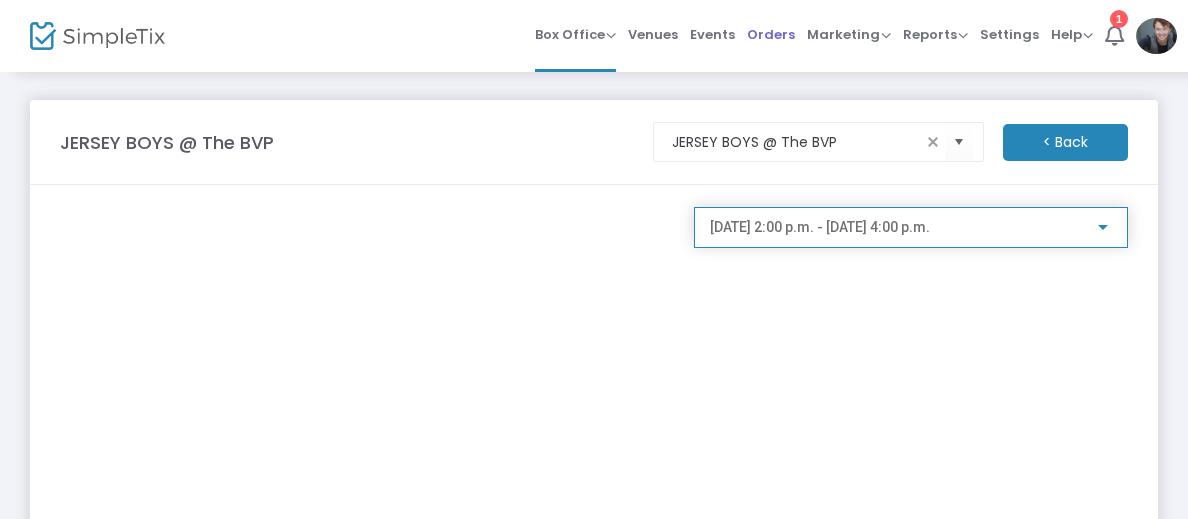 click on "Orders" at bounding box center (771, 34) 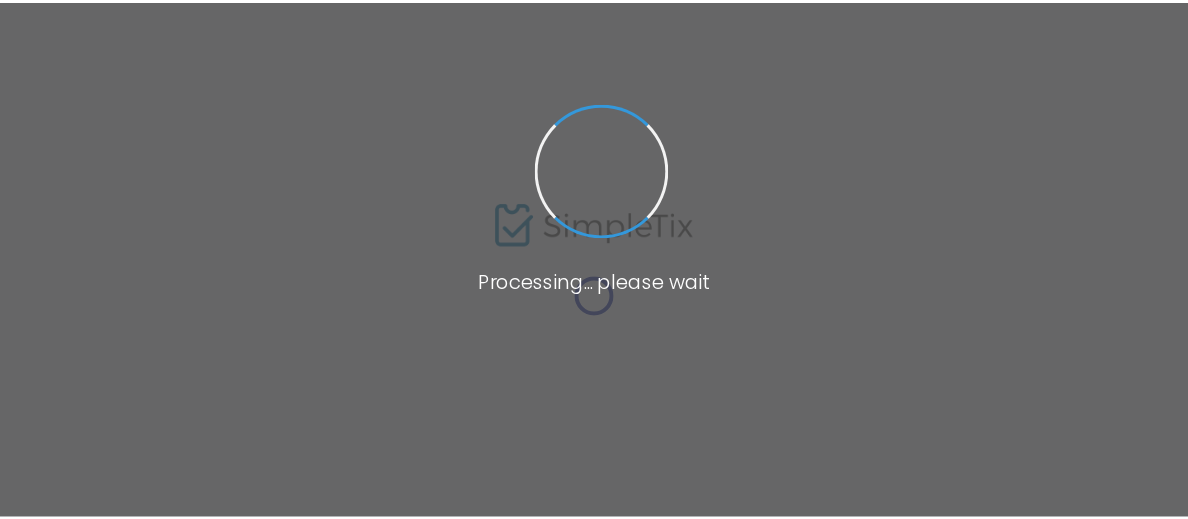 scroll, scrollTop: 0, scrollLeft: 0, axis: both 